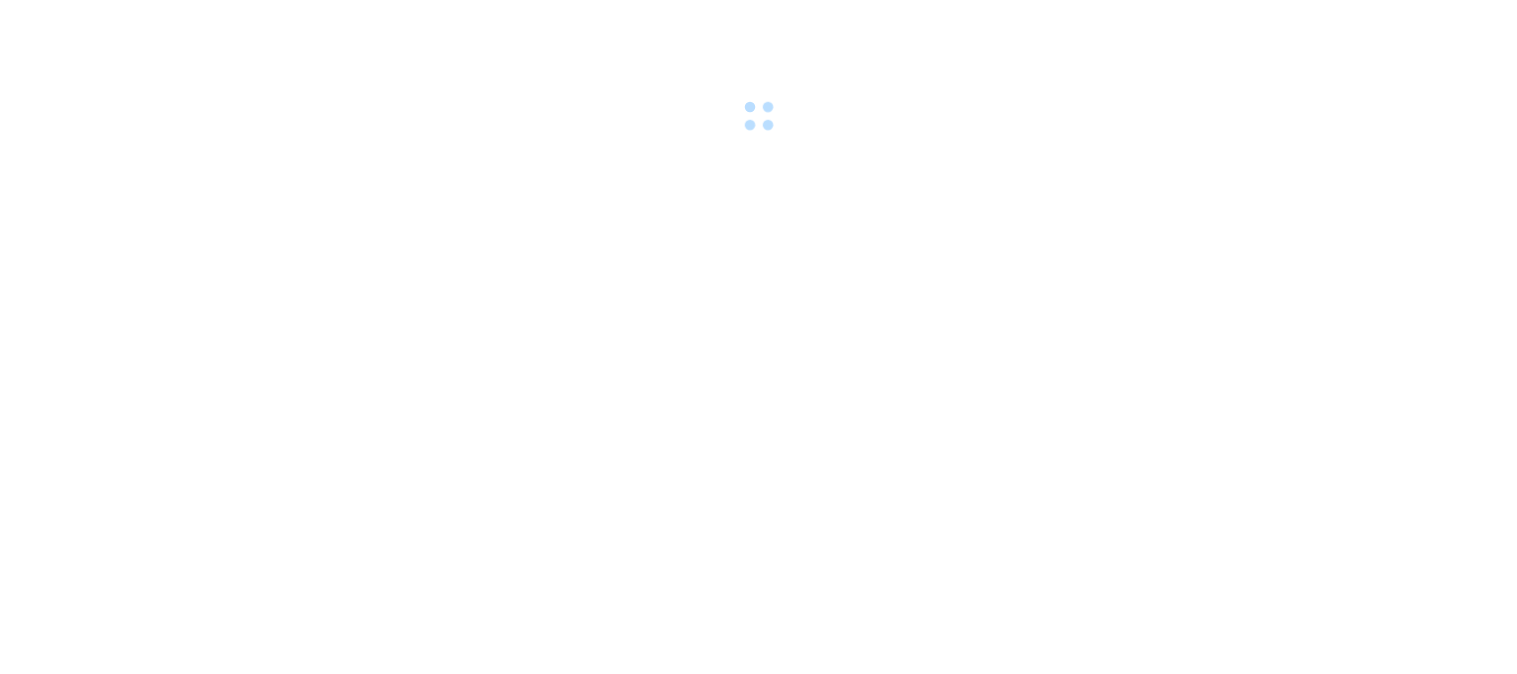scroll, scrollTop: 0, scrollLeft: 0, axis: both 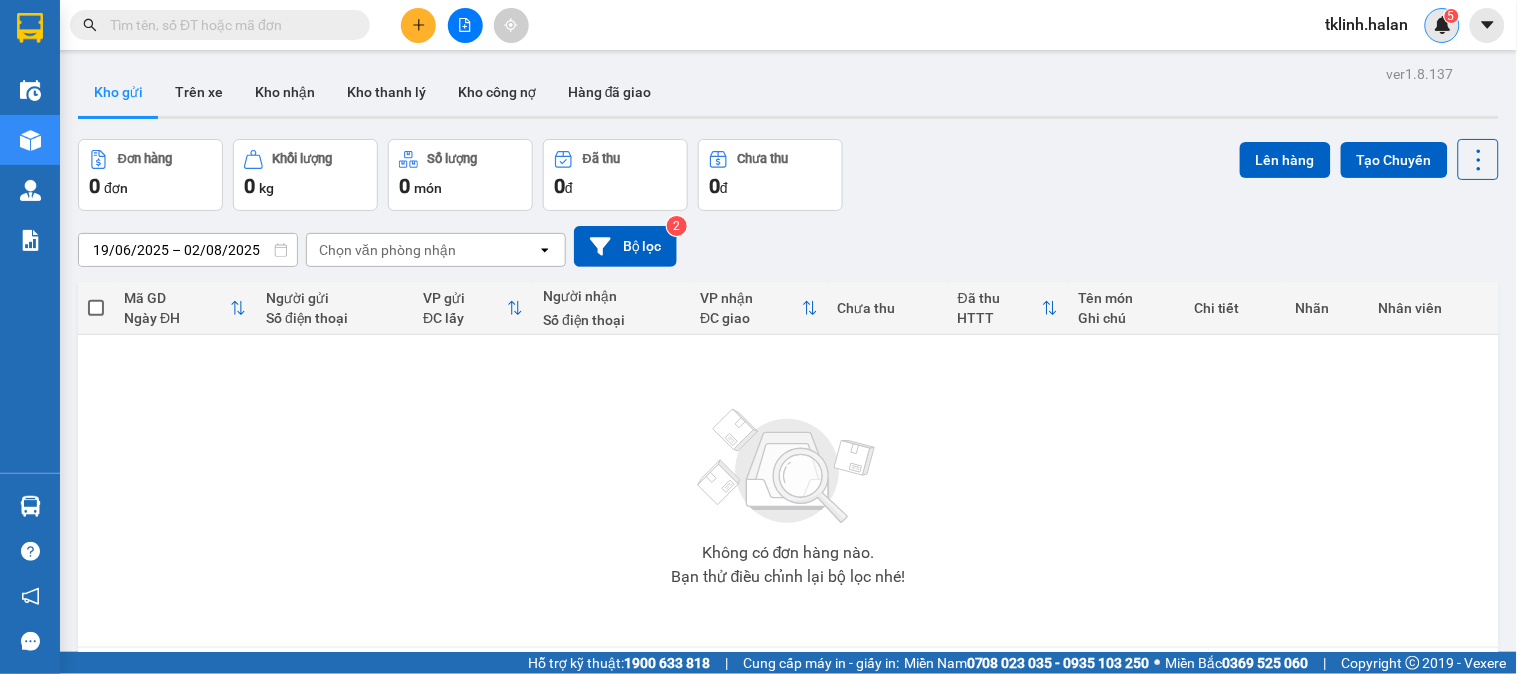 click on "5" at bounding box center (1451, 16) 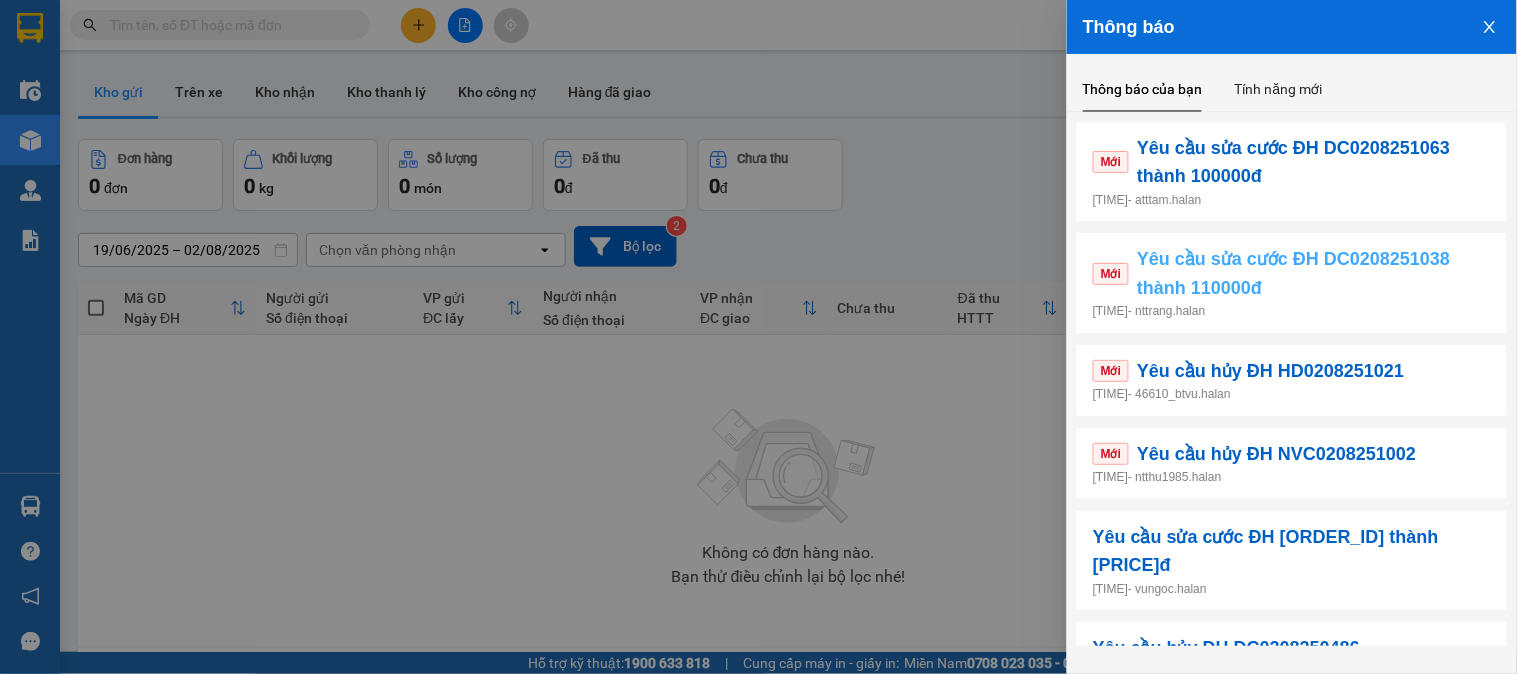 click on "Yêu cầu sửa cước ĐH DC0208251038 thành 110000đ" at bounding box center (1314, 273) 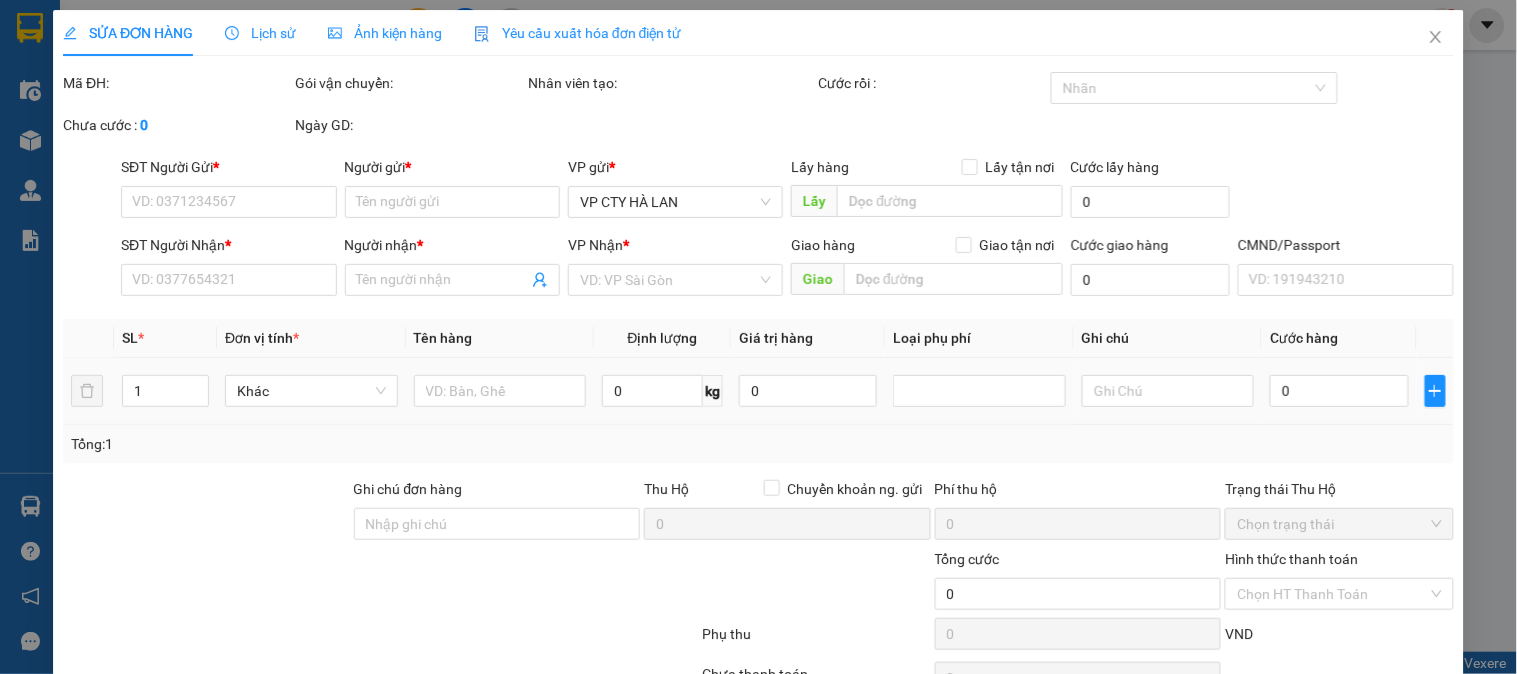 type on "0968859571" 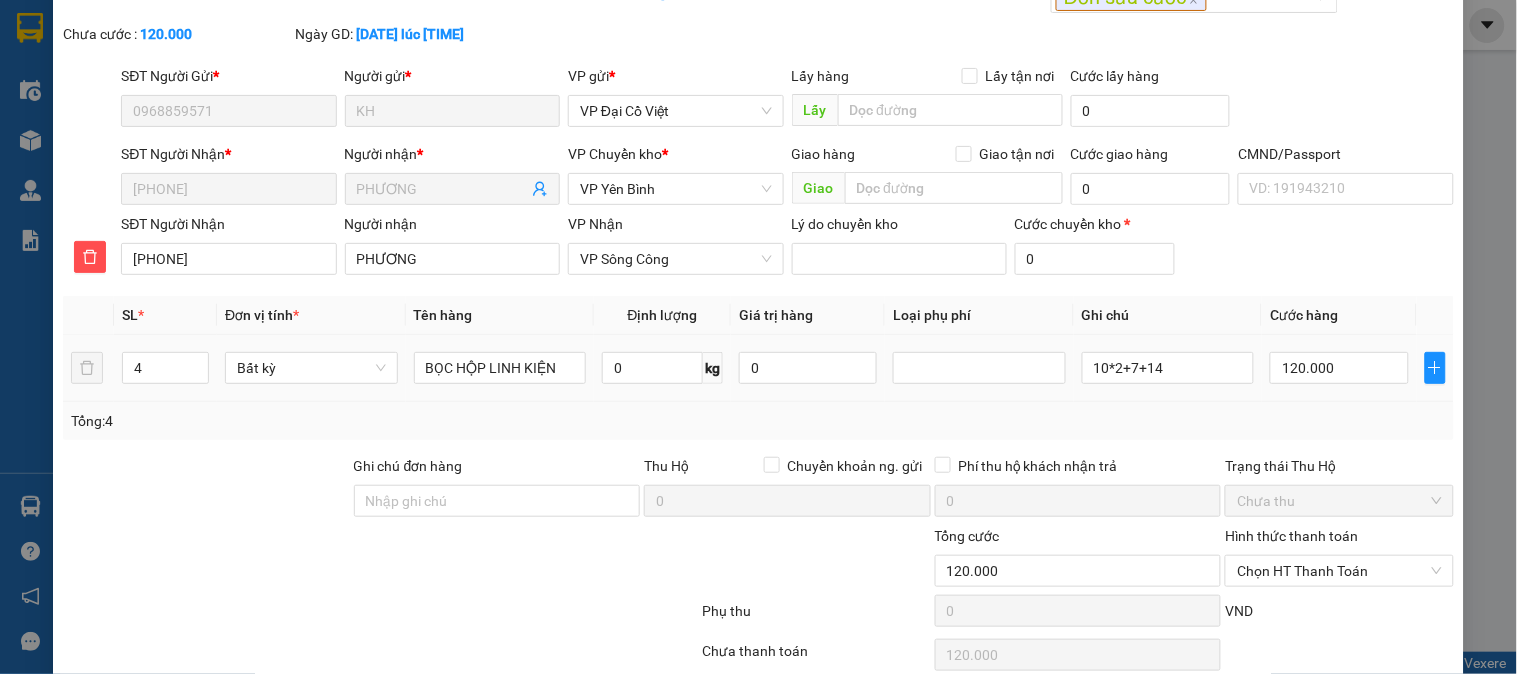 scroll, scrollTop: 177, scrollLeft: 0, axis: vertical 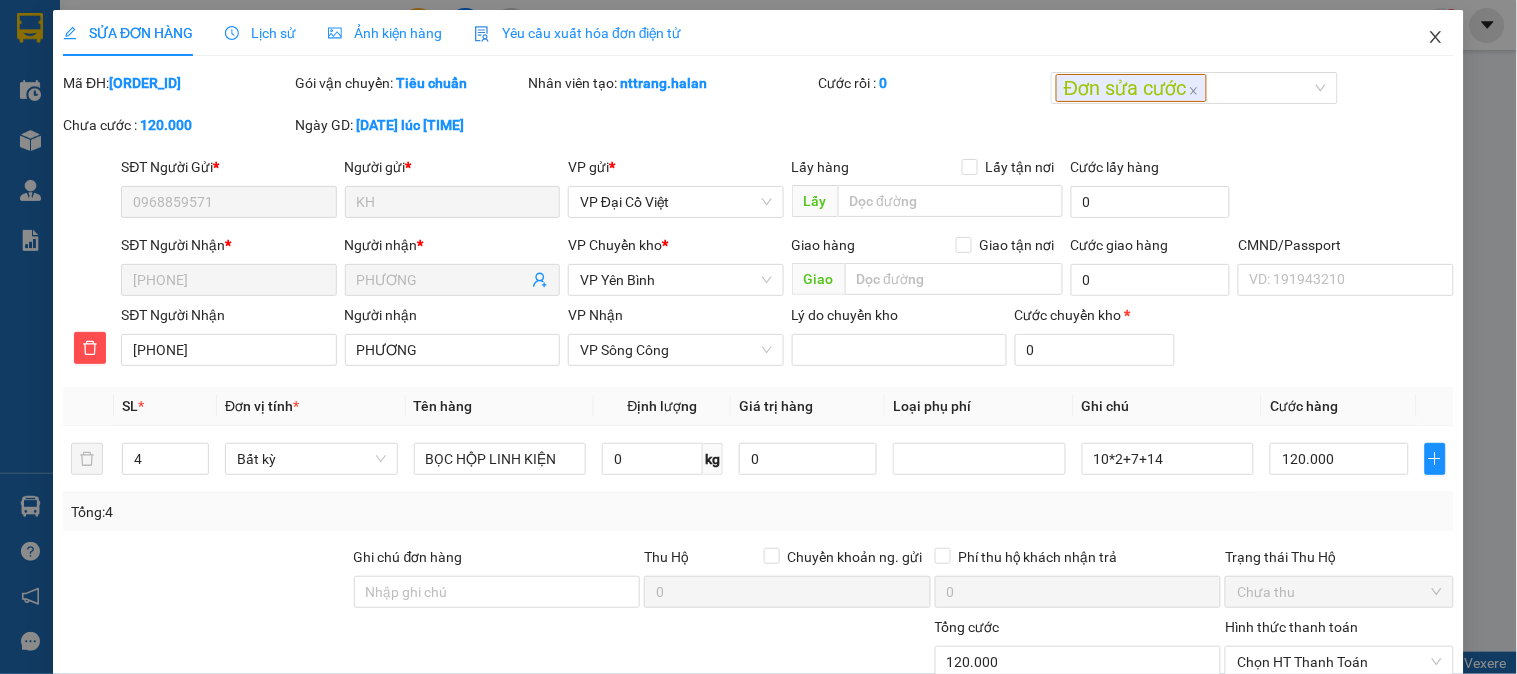 click 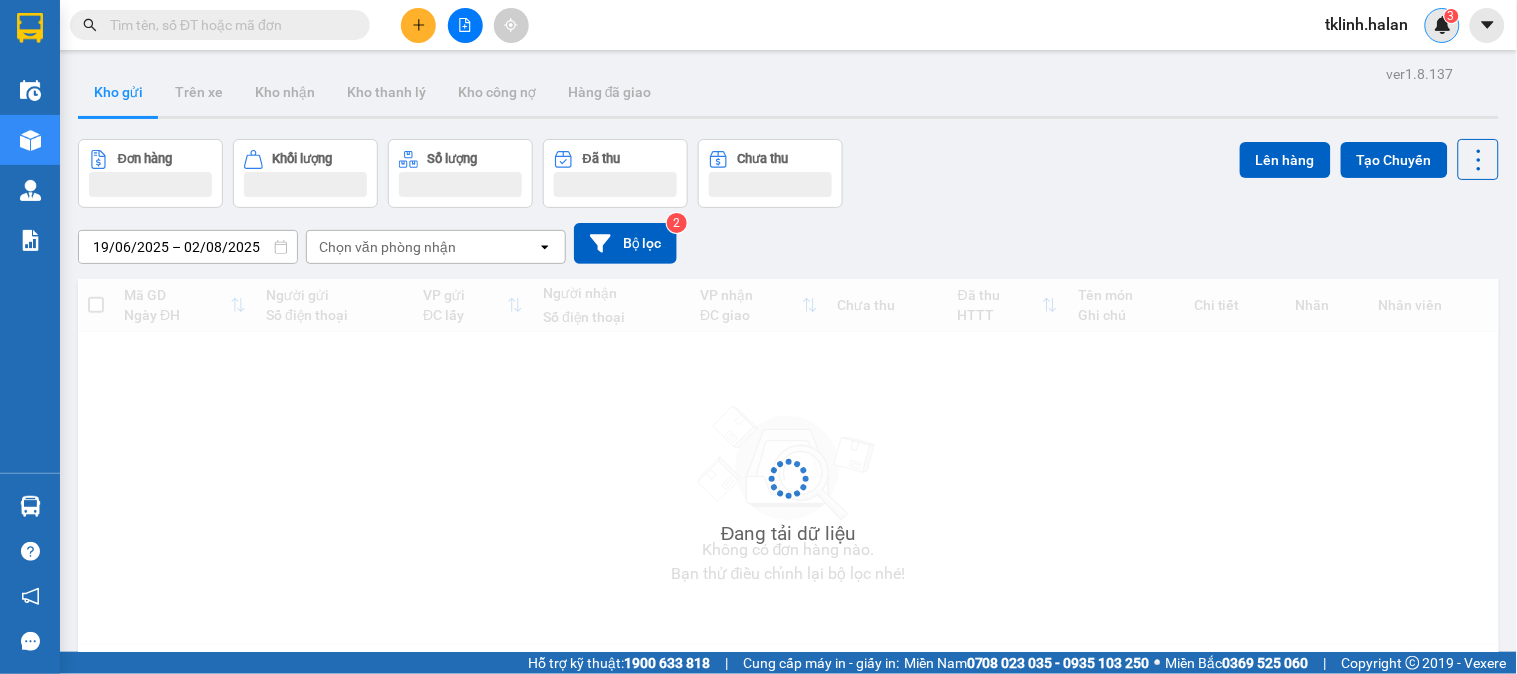 click at bounding box center (1443, 25) 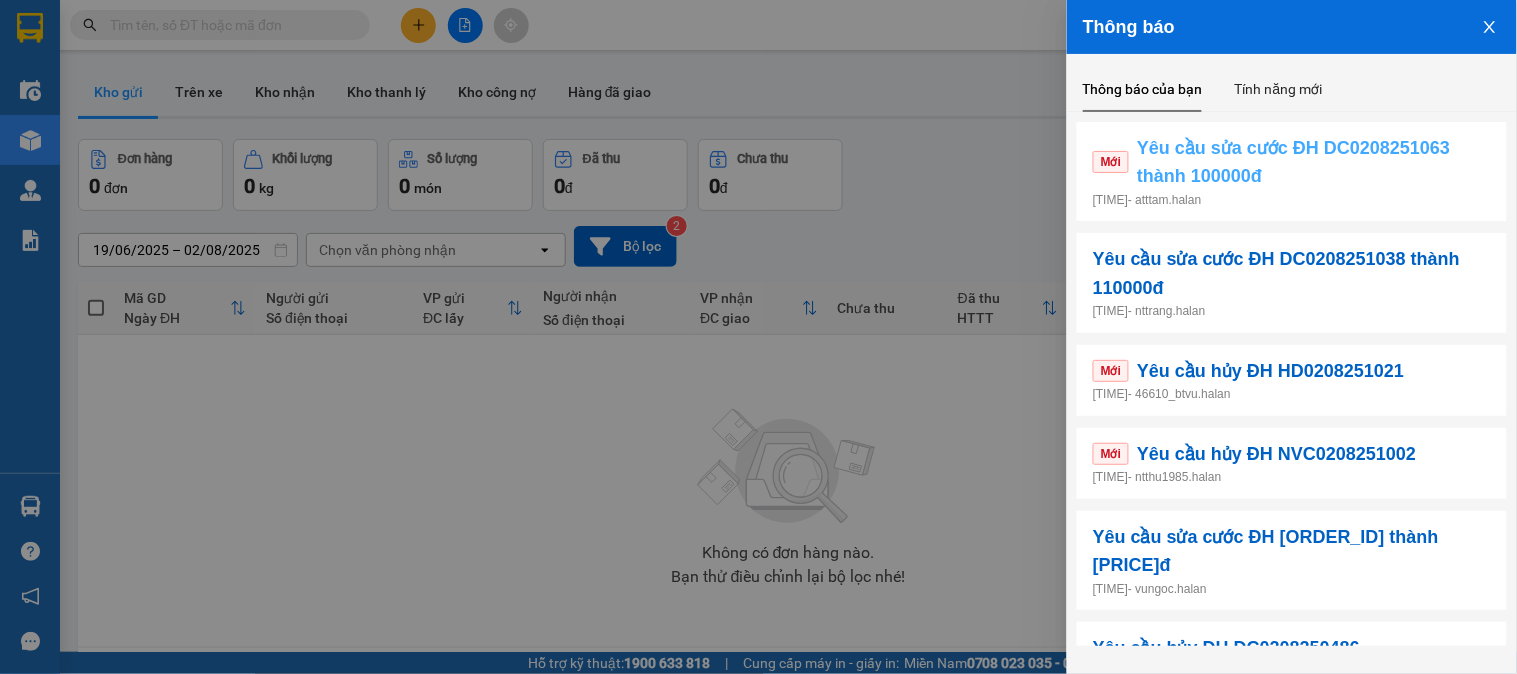 click on "Yêu cầu sửa cước ĐH DC0208251063 thành 100000đ" at bounding box center (1314, 162) 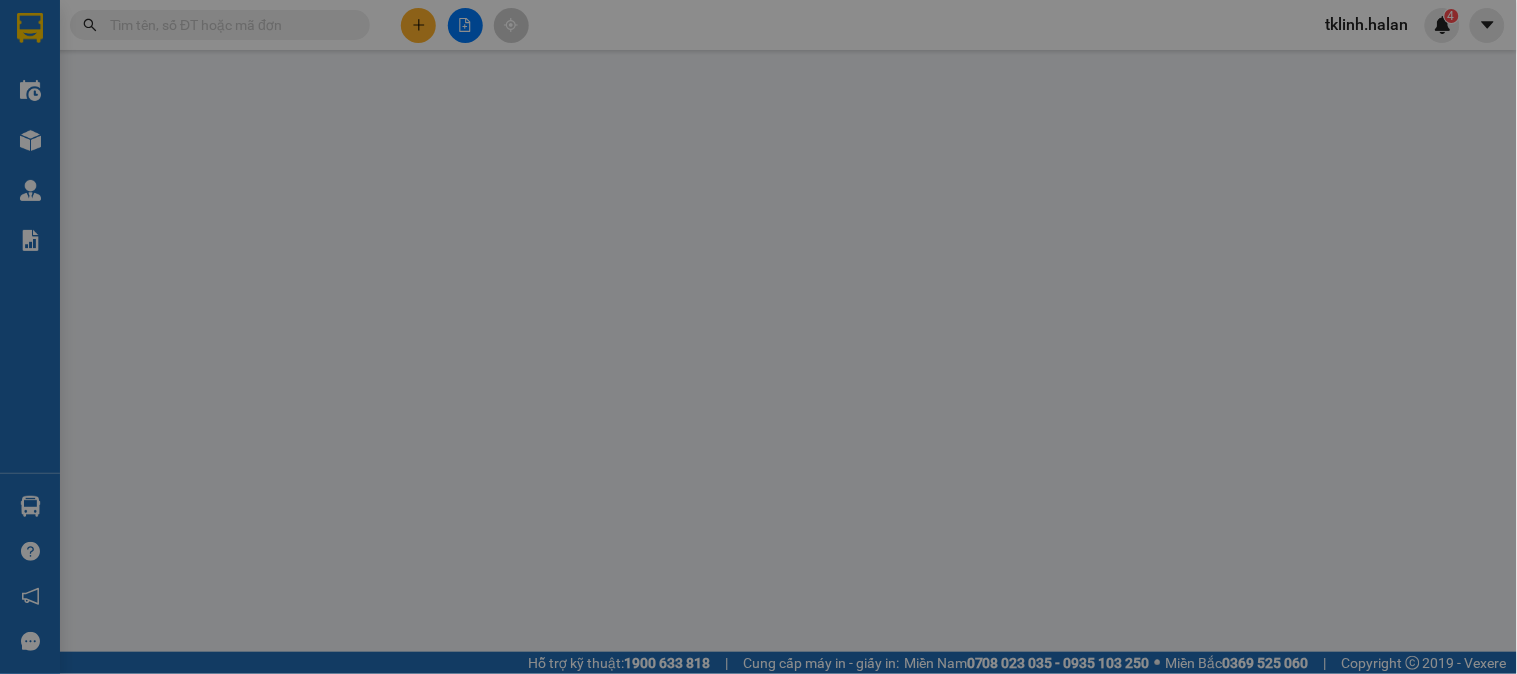 type on "0973755398" 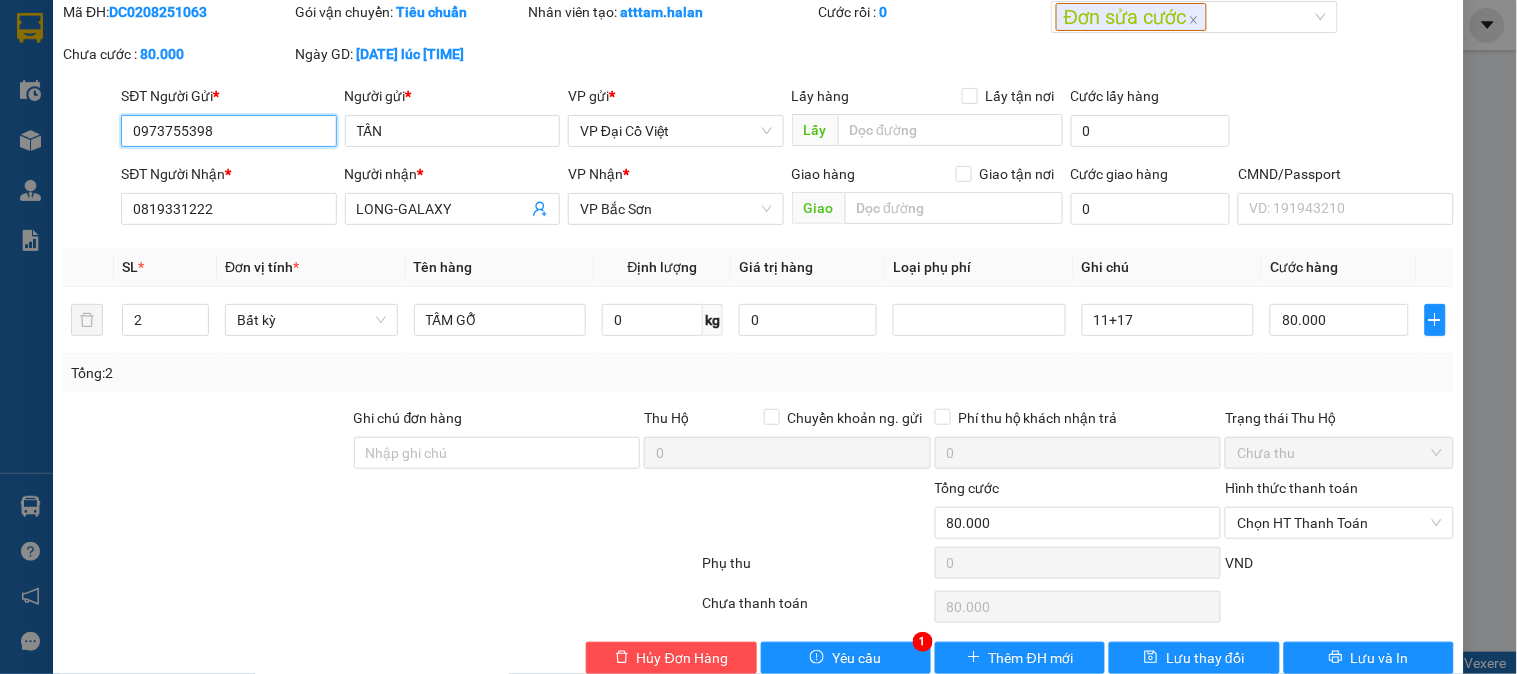 scroll, scrollTop: 110, scrollLeft: 0, axis: vertical 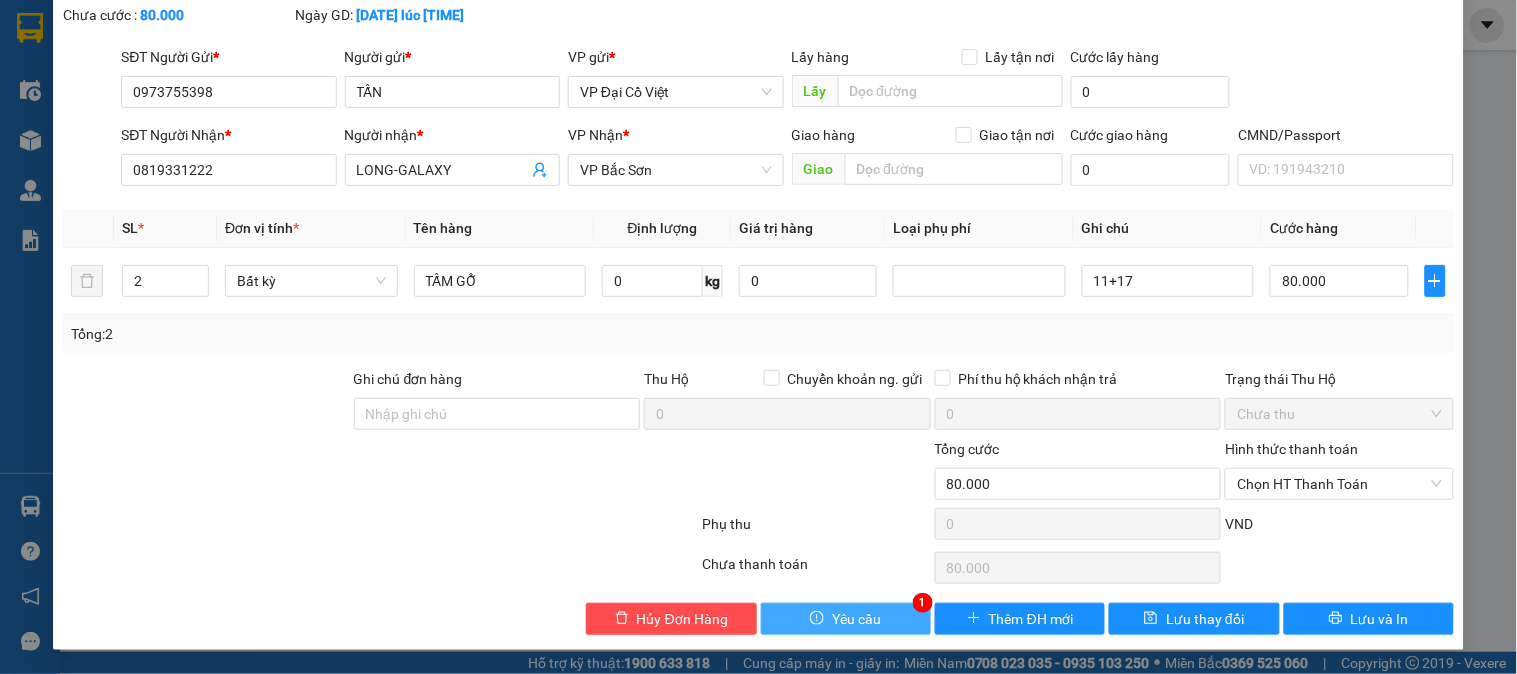click on "Yêu cầu" at bounding box center (856, 619) 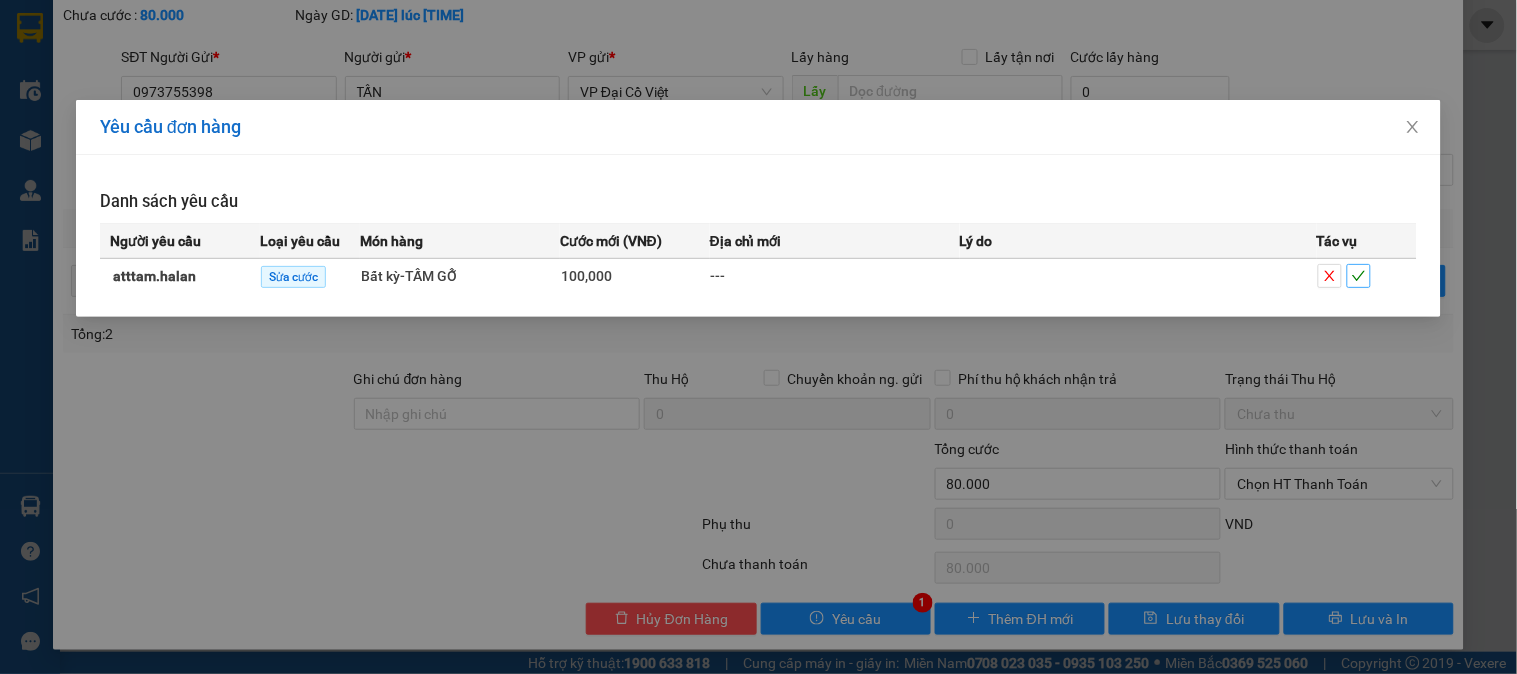 click 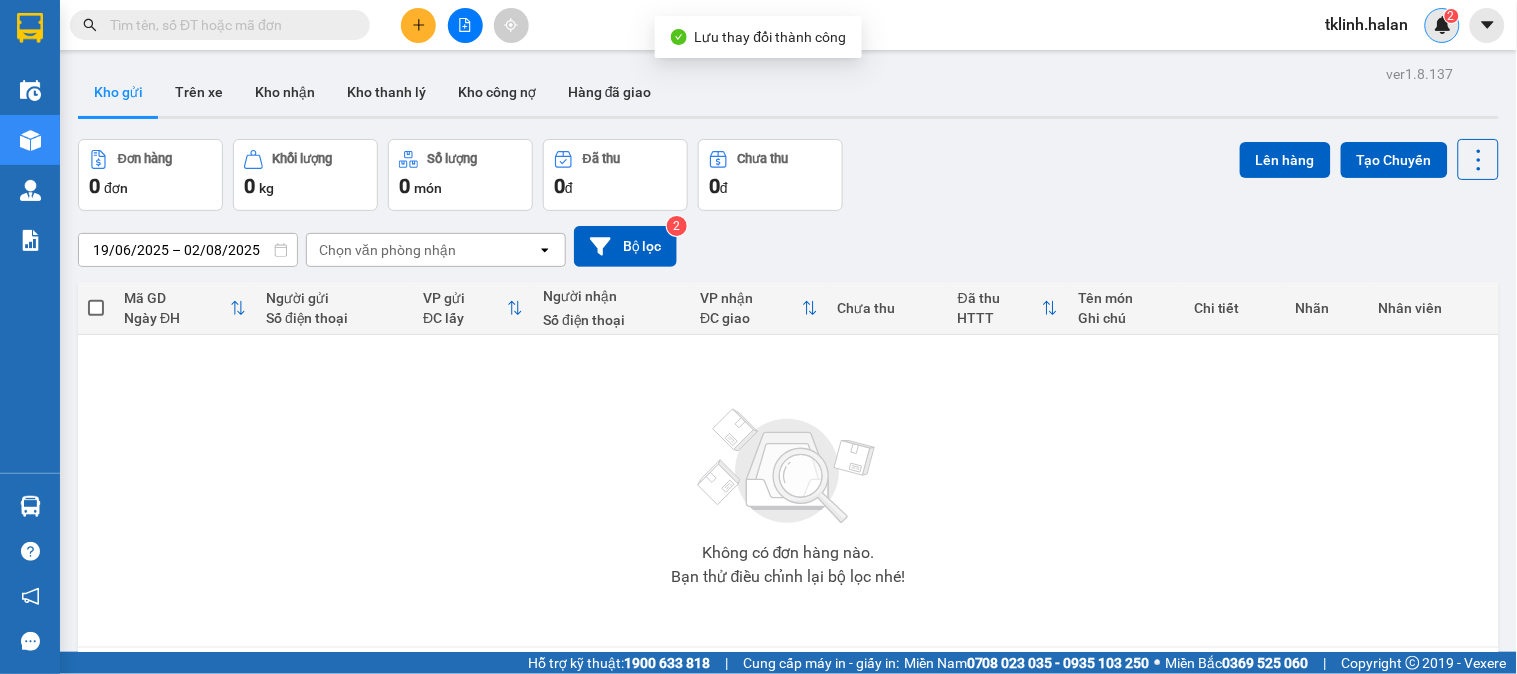 click at bounding box center (1443, 25) 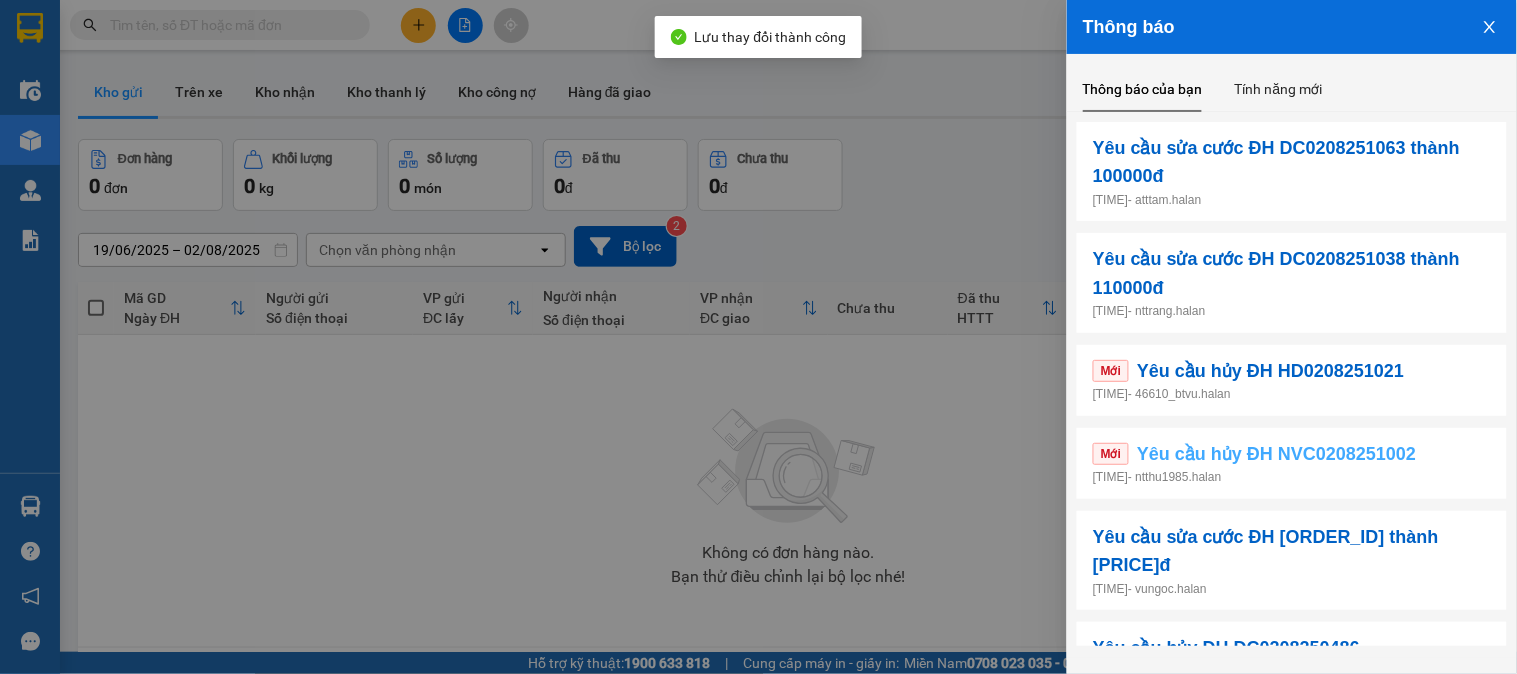 click on "Mới Yêu cầu hủy ĐH [ORDER_ID]" at bounding box center [1292, 454] 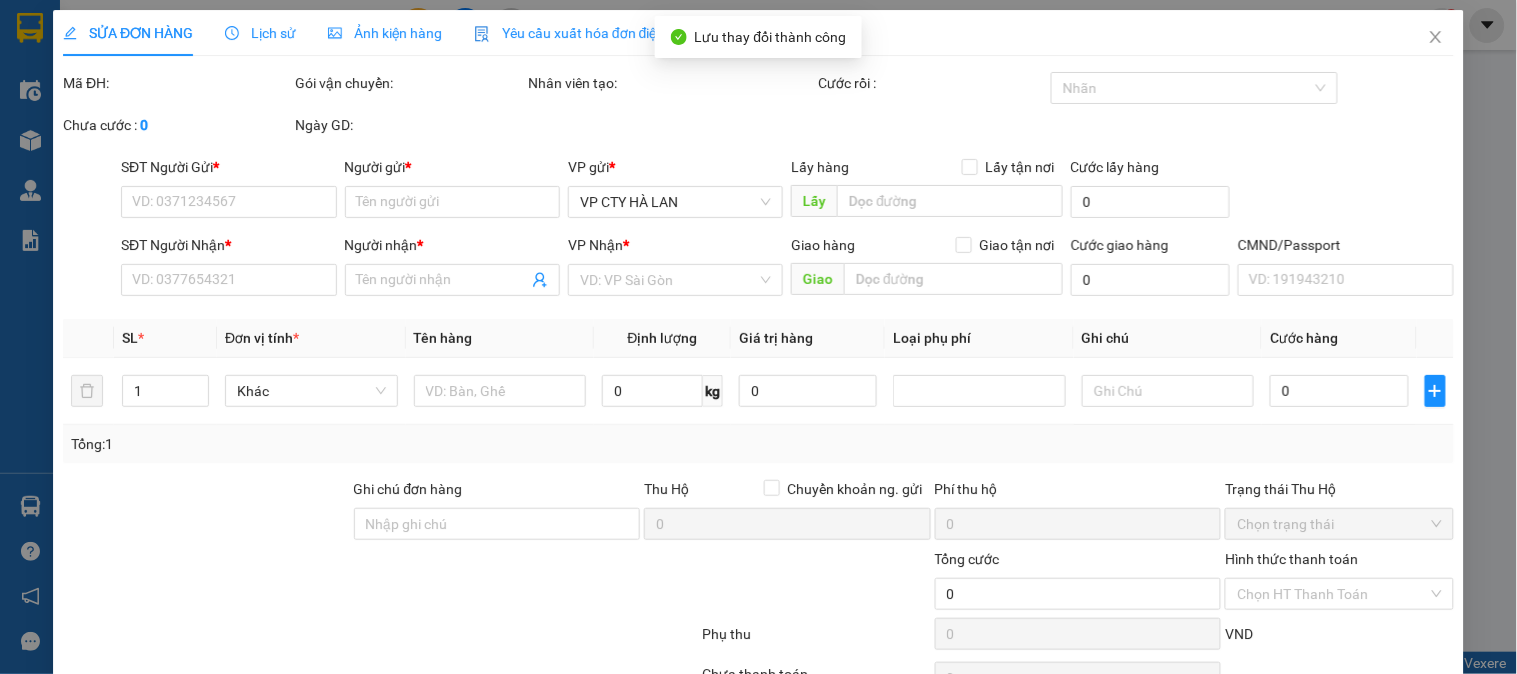 type on "0945428338" 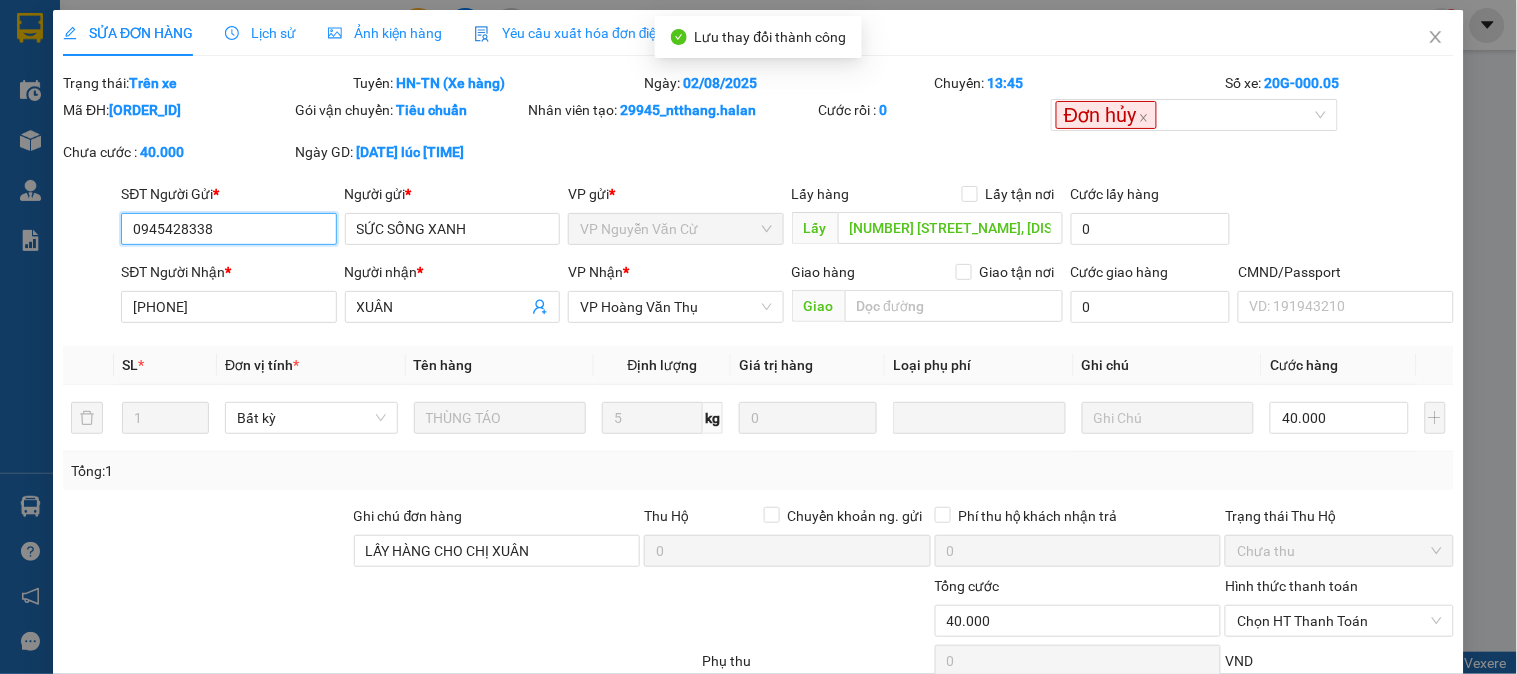 click on "0945428338" at bounding box center [228, 229] 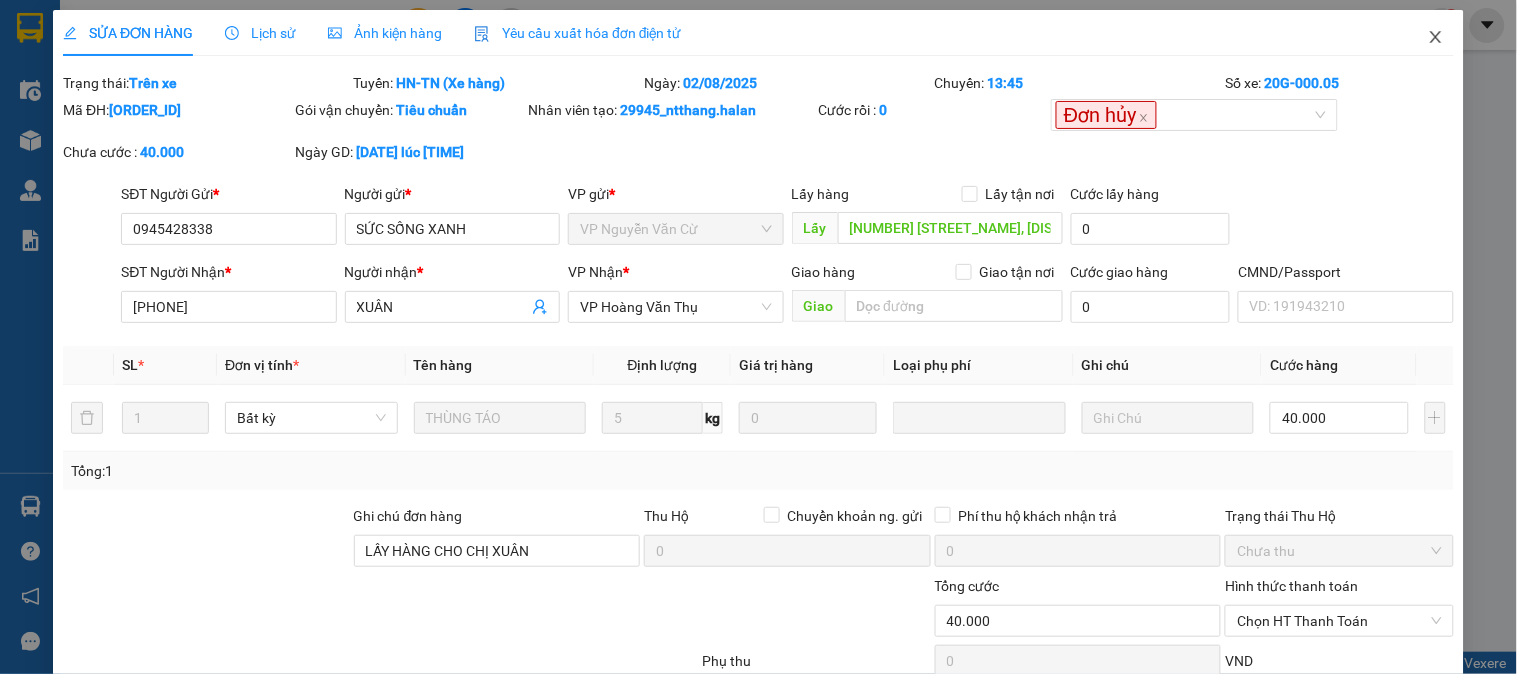 click 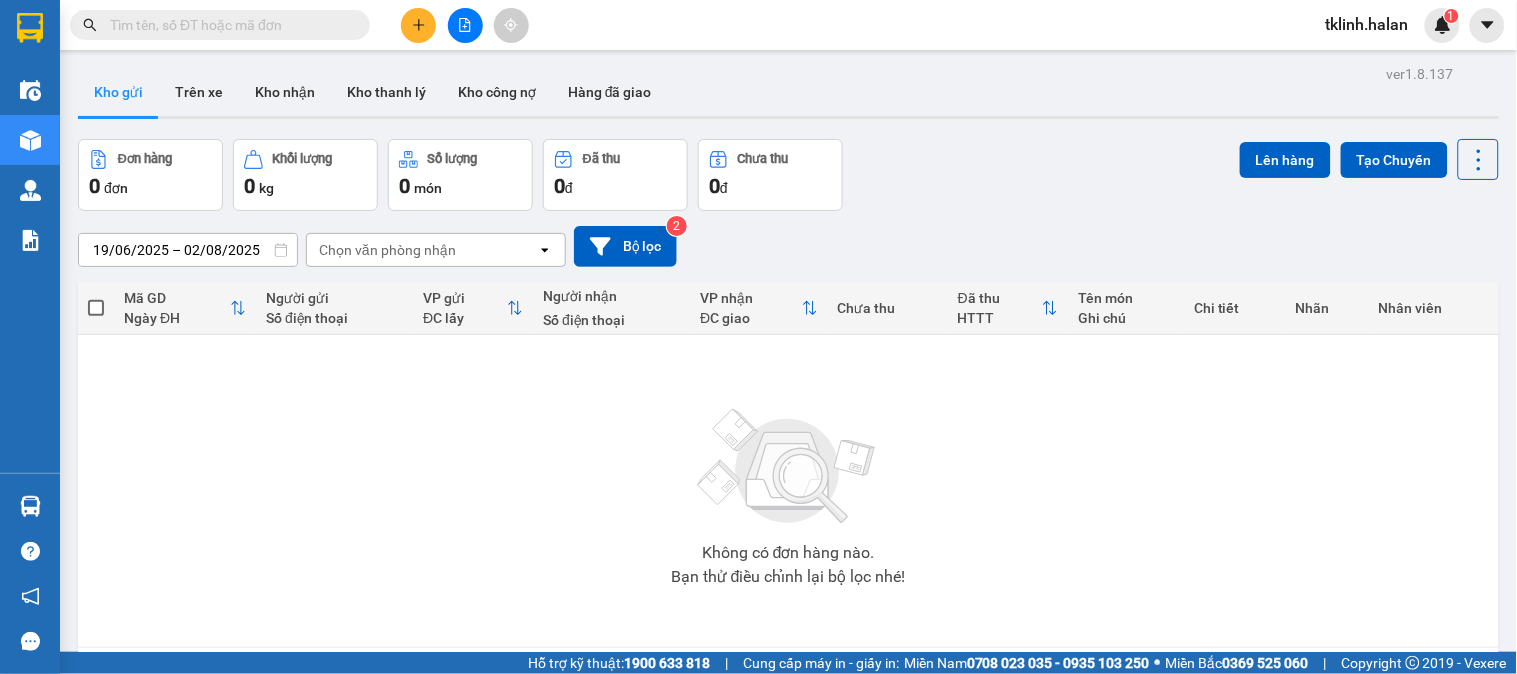 click at bounding box center [228, 25] 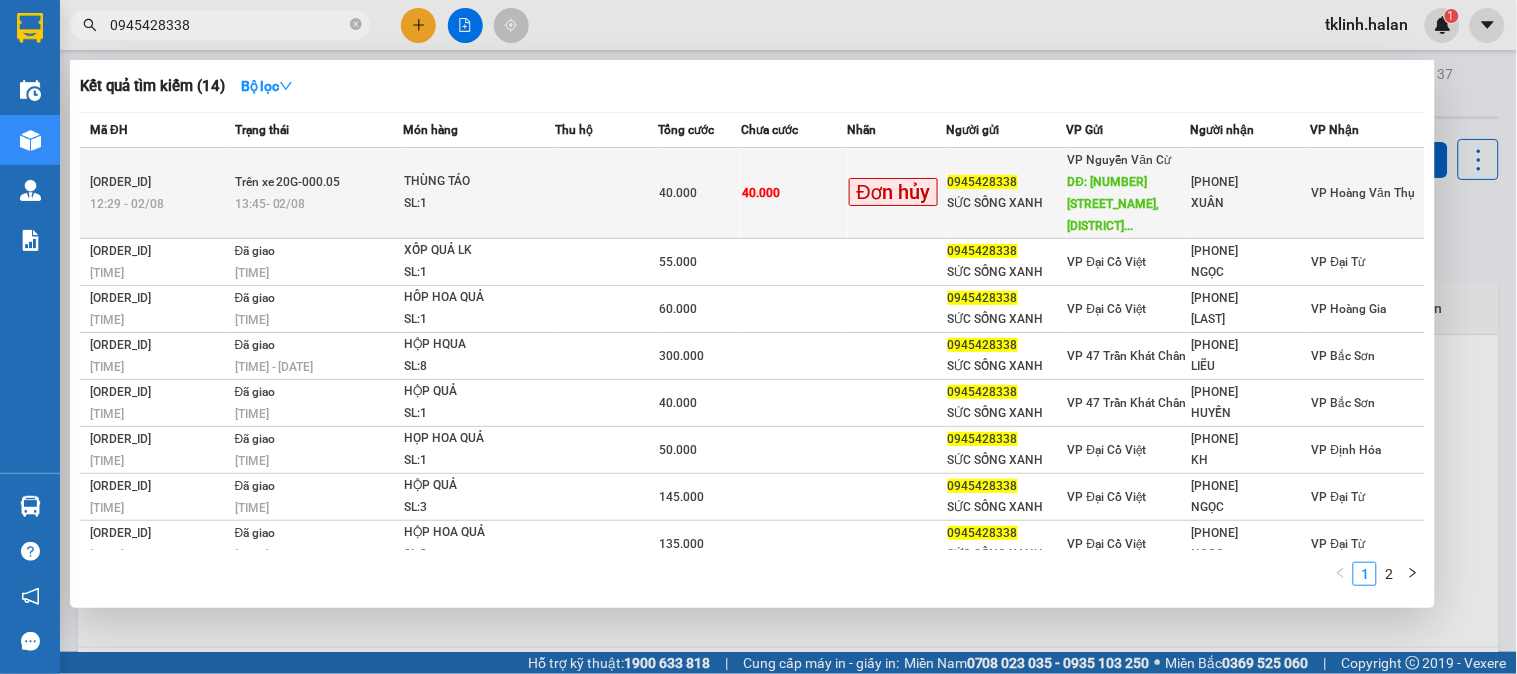 type on "0945428338" 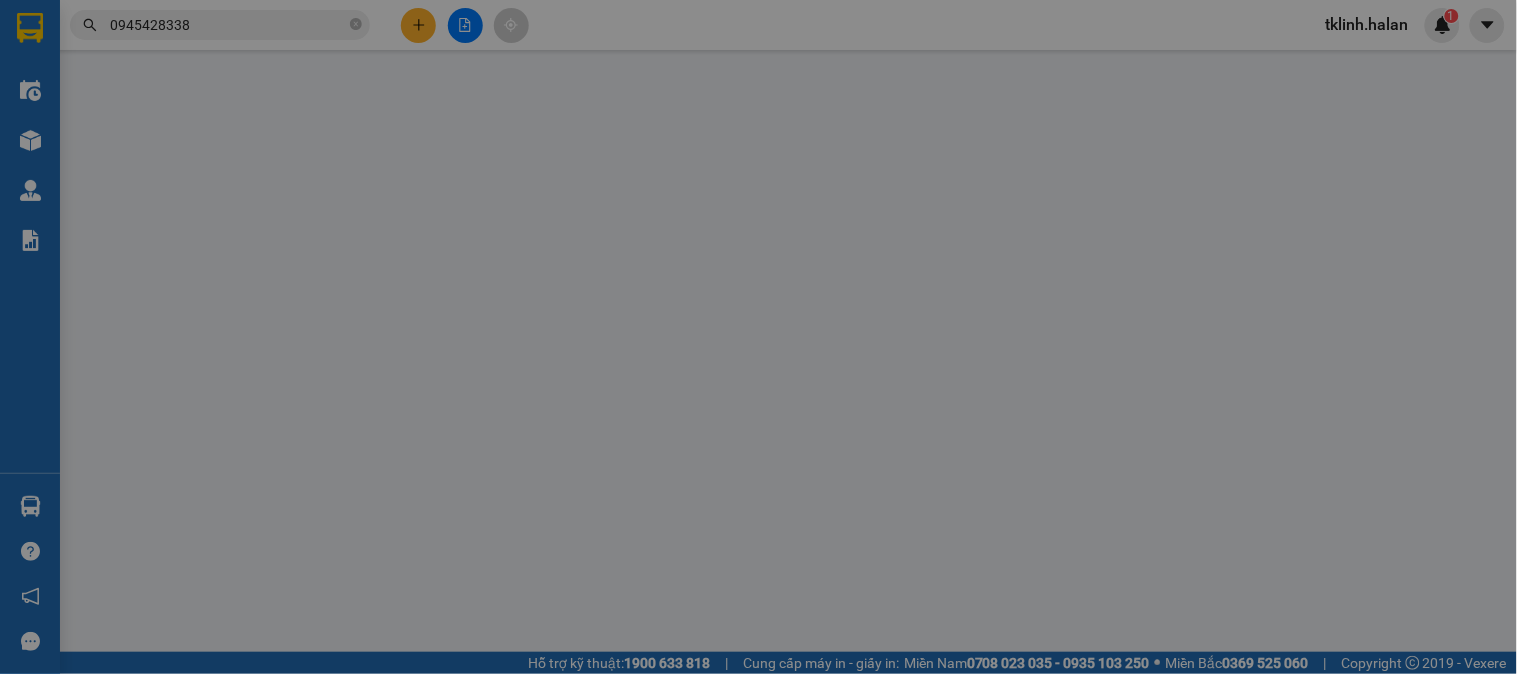 type on "0945428338" 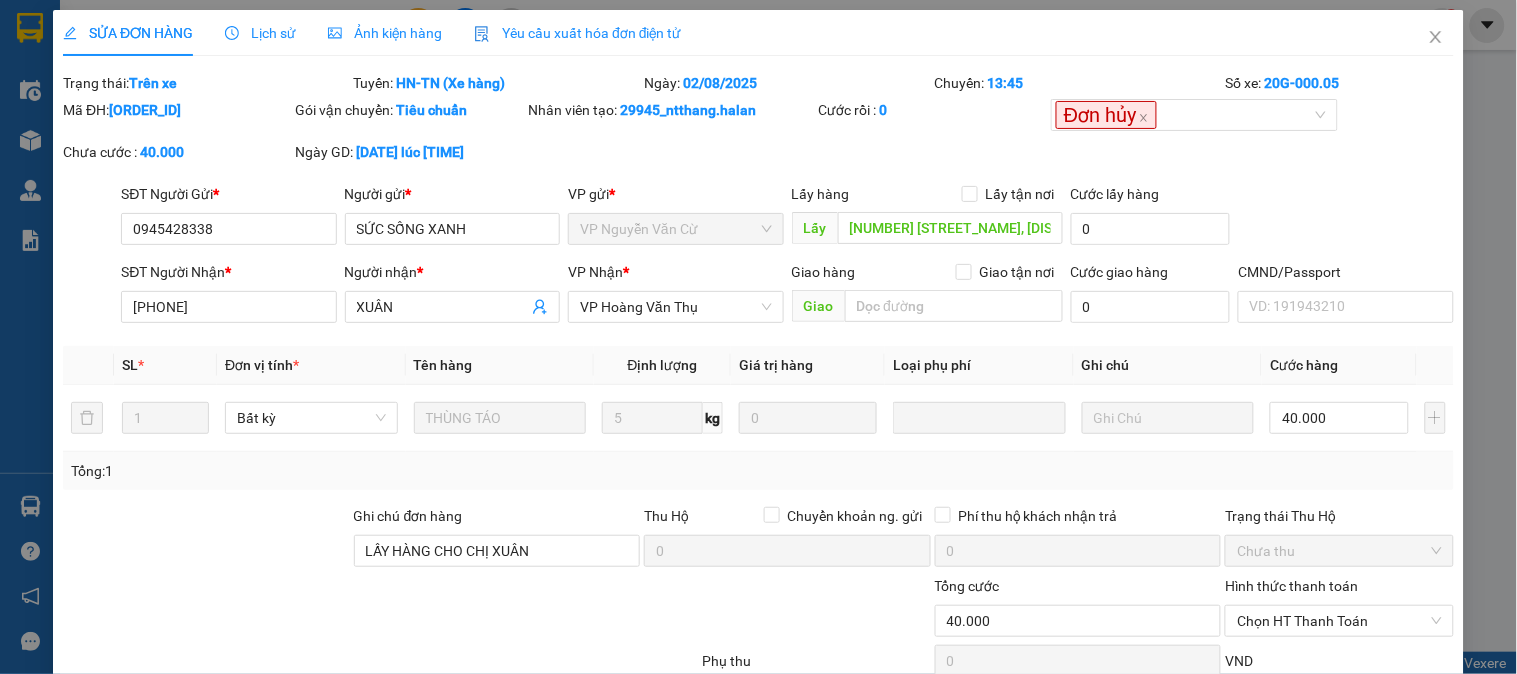click on "Lịch sử" at bounding box center (260, 33) 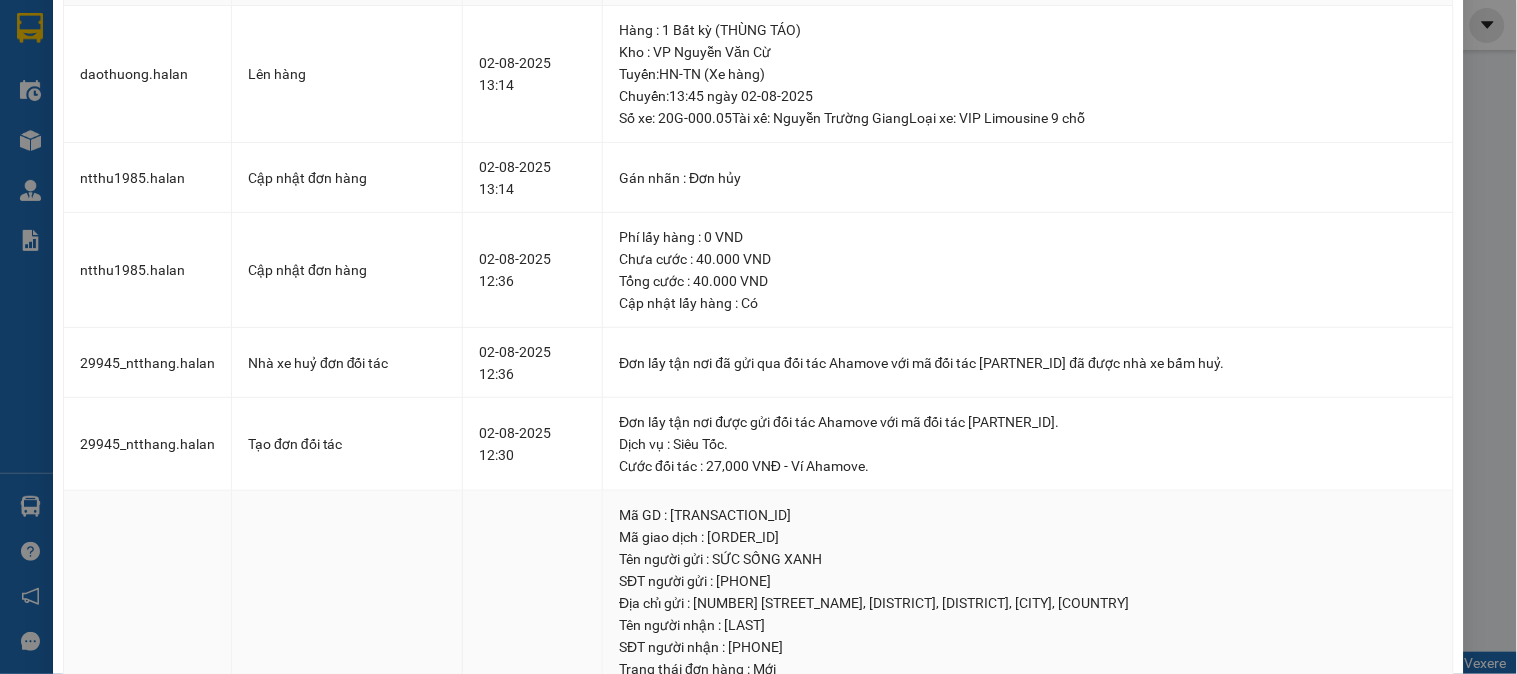 scroll, scrollTop: 0, scrollLeft: 0, axis: both 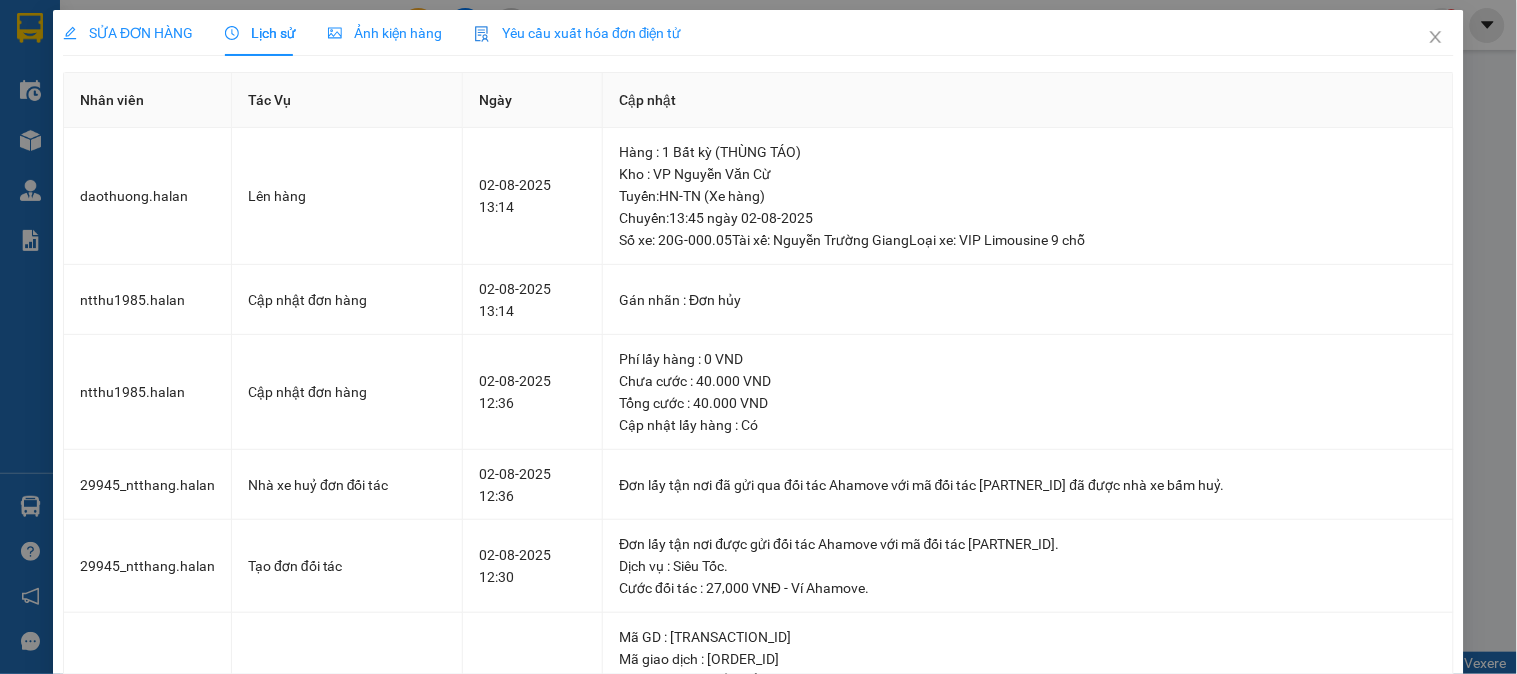 click on "SỬA ĐƠN HÀNG" at bounding box center (128, 33) 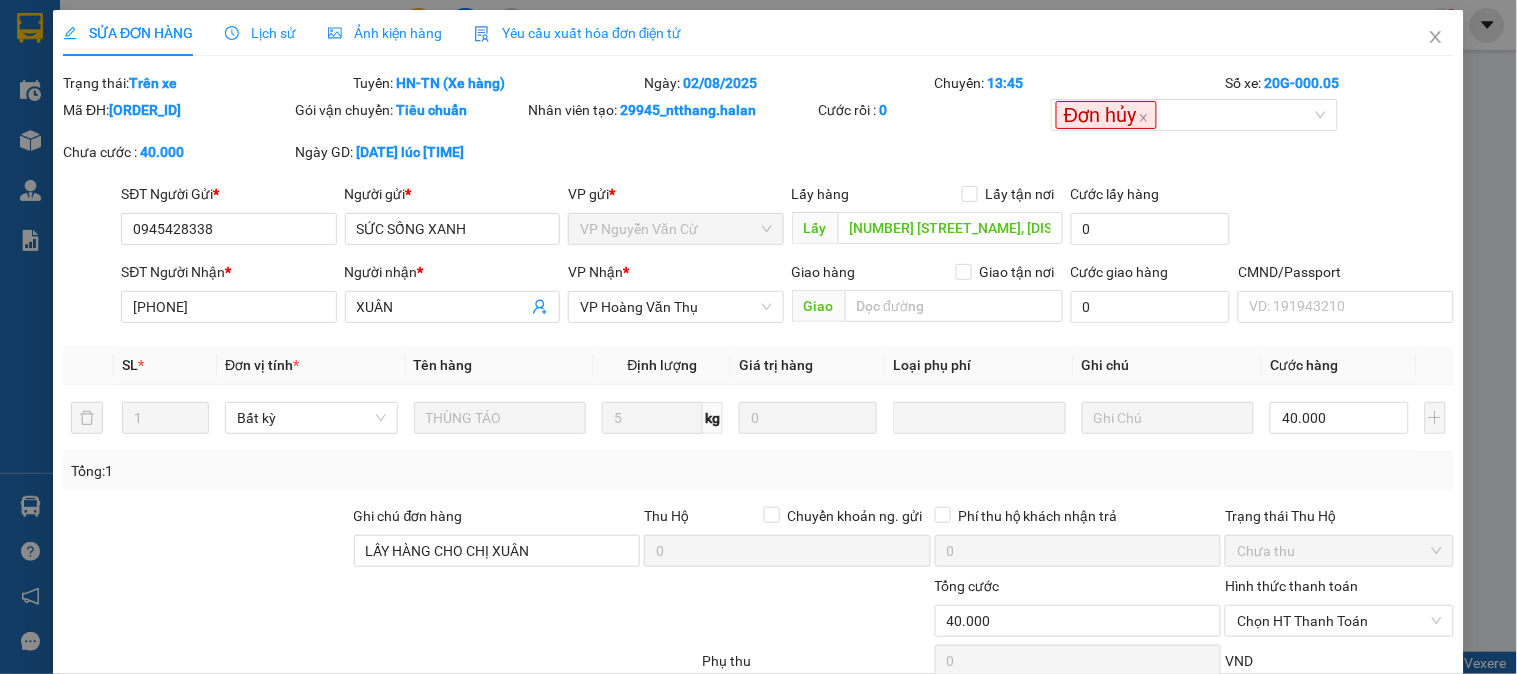 click on "SỬA ĐƠN HÀNG Lịch sử Ảnh kiện hàng Yêu cầu xuất hóa đơn điện tử" at bounding box center (372, 33) 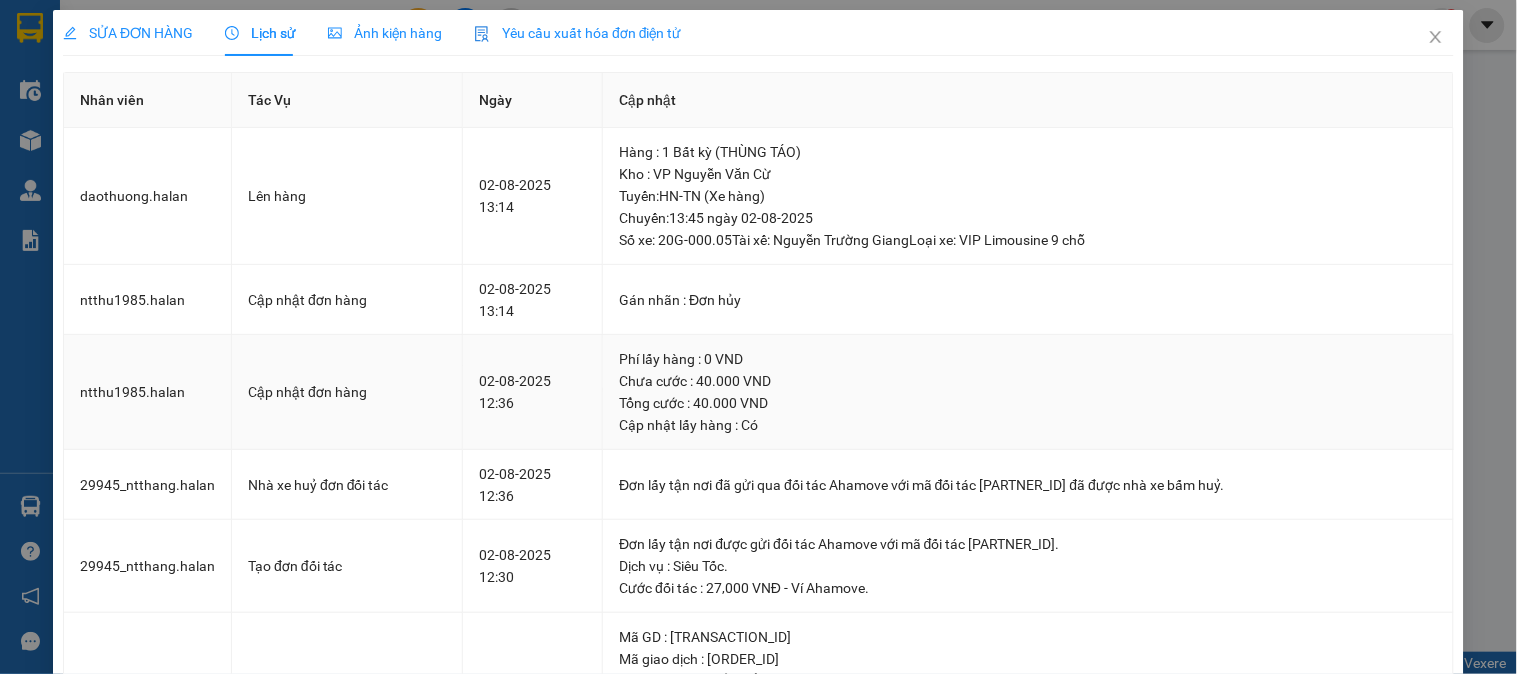click on "Phí lấy hàng  : 0 VND" at bounding box center [1027, 359] 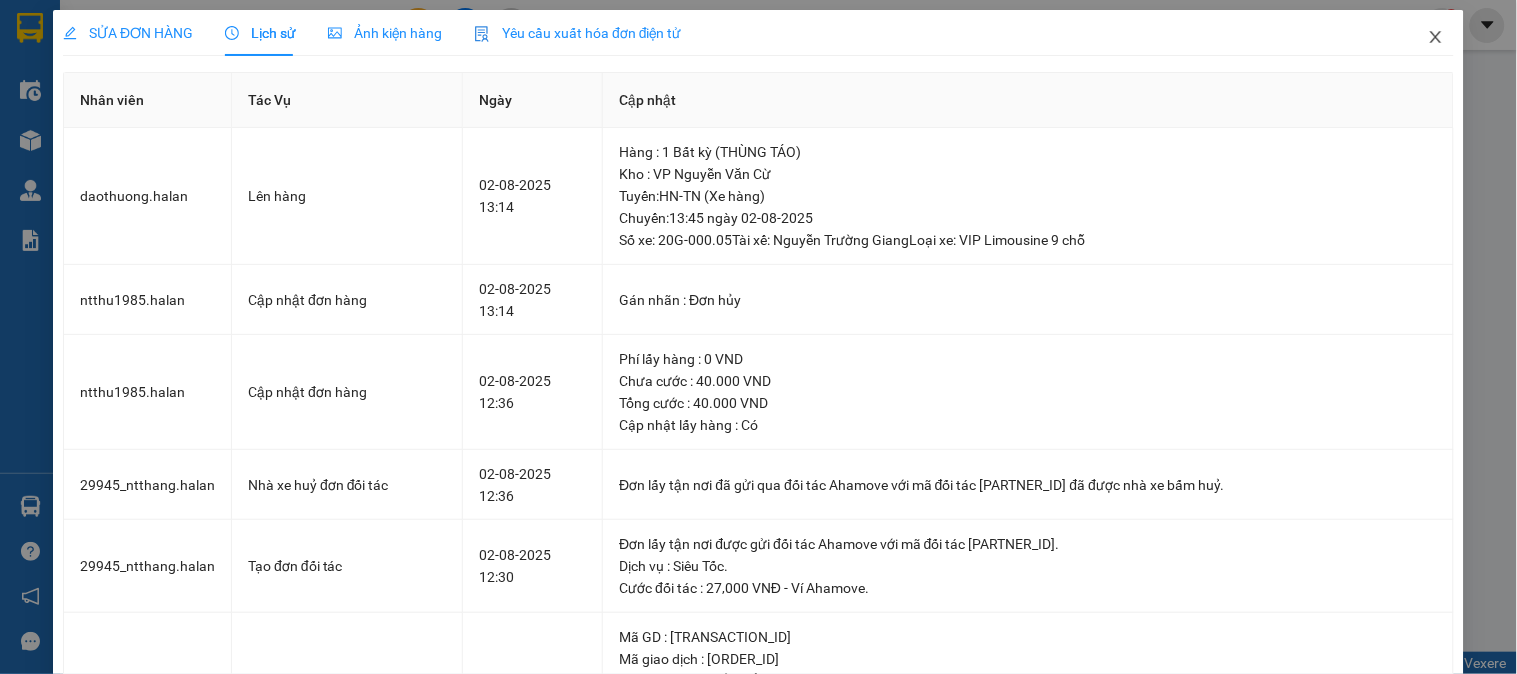 click at bounding box center (1436, 38) 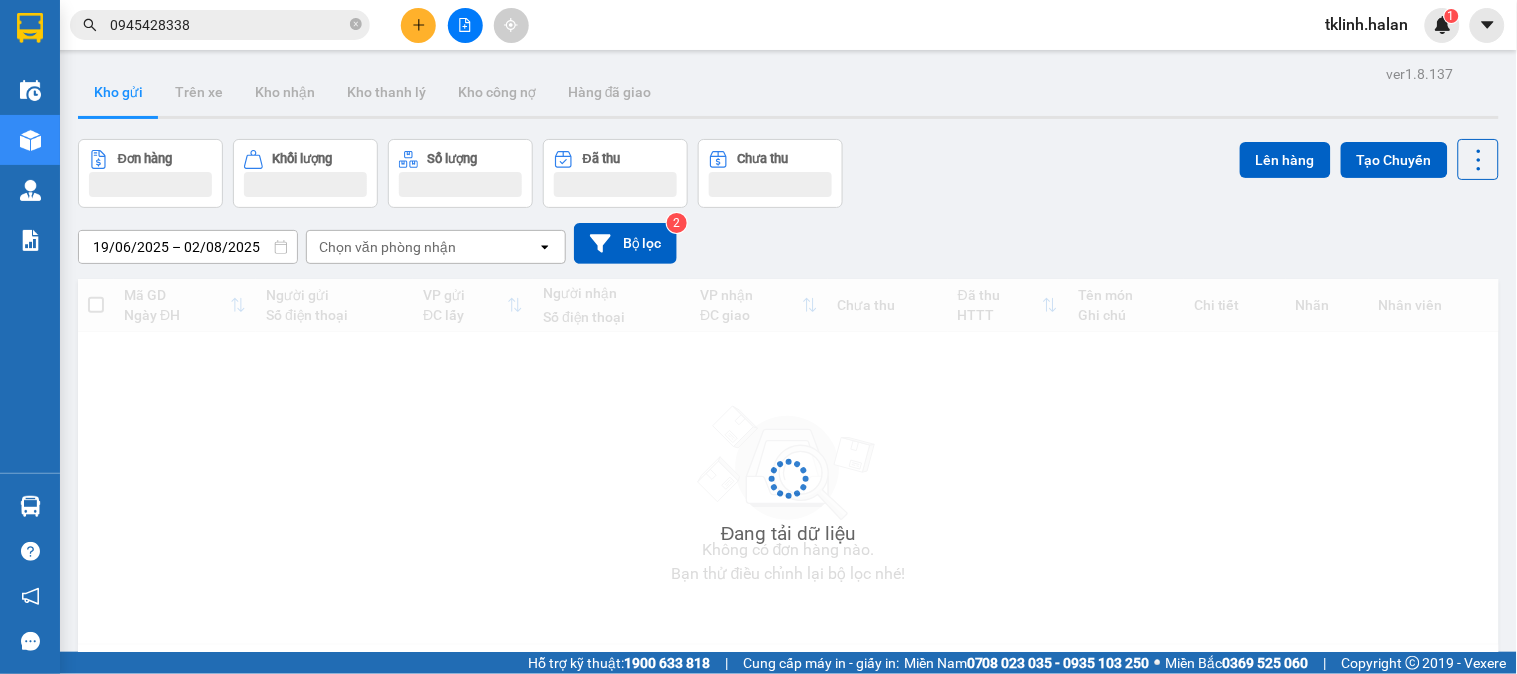click on "tklinh.halan 1" at bounding box center [1385, 25] 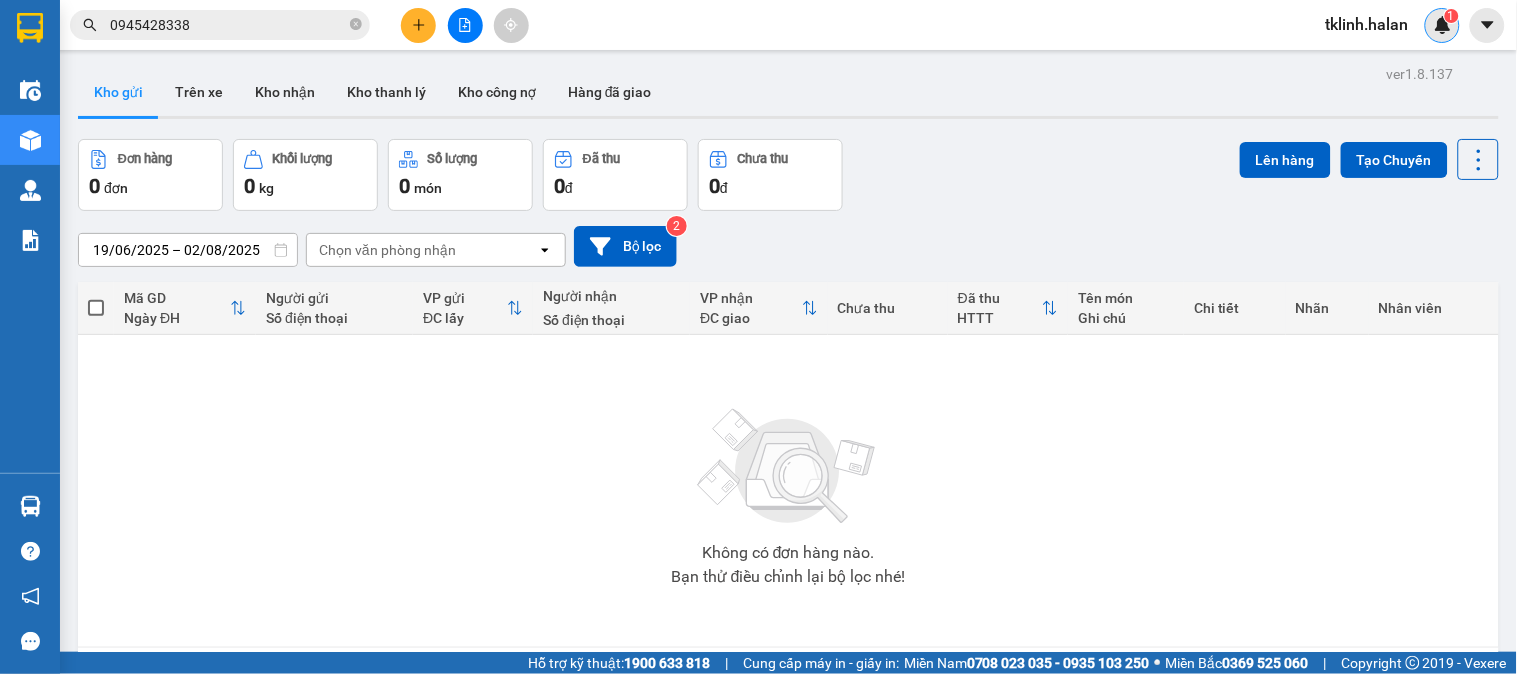click on "1" at bounding box center (1442, 25) 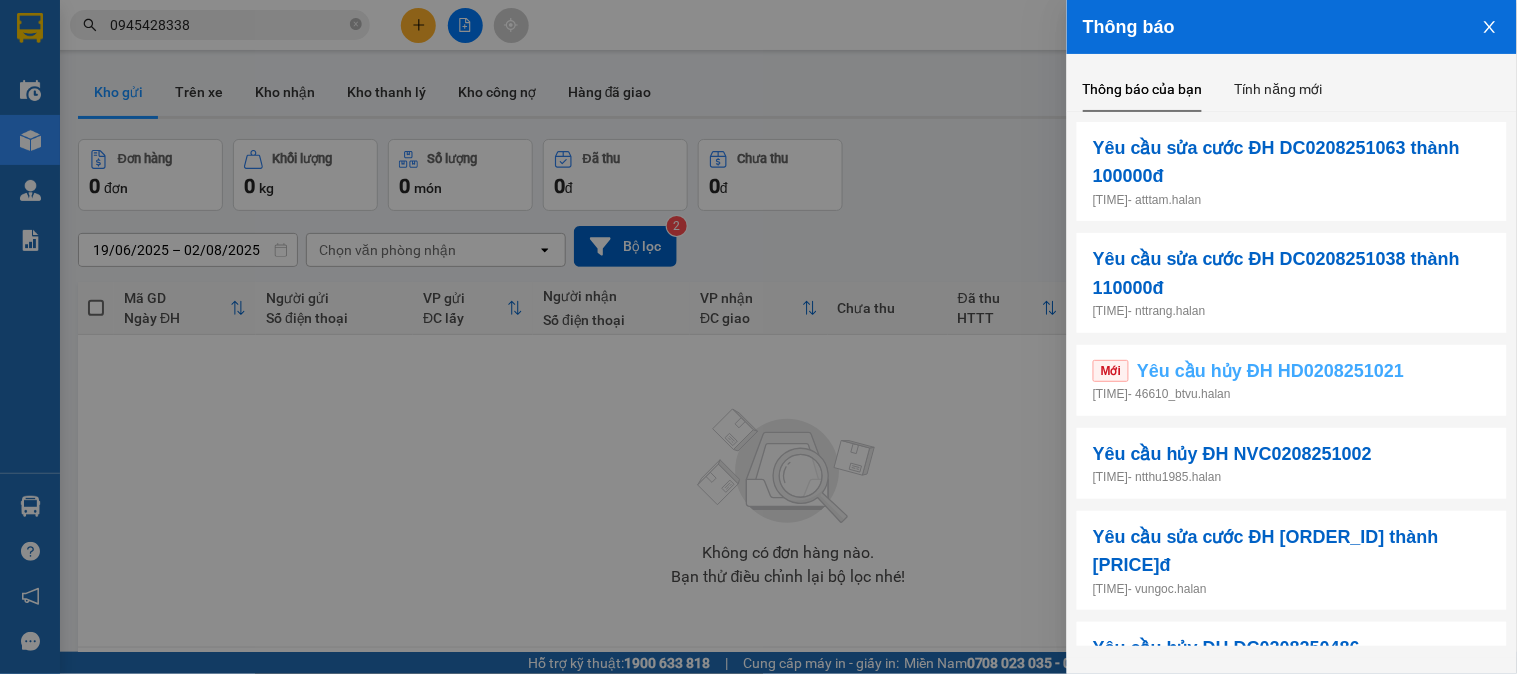 click on "Yêu cầu hủy ĐH HD0208251021" at bounding box center (1270, 371) 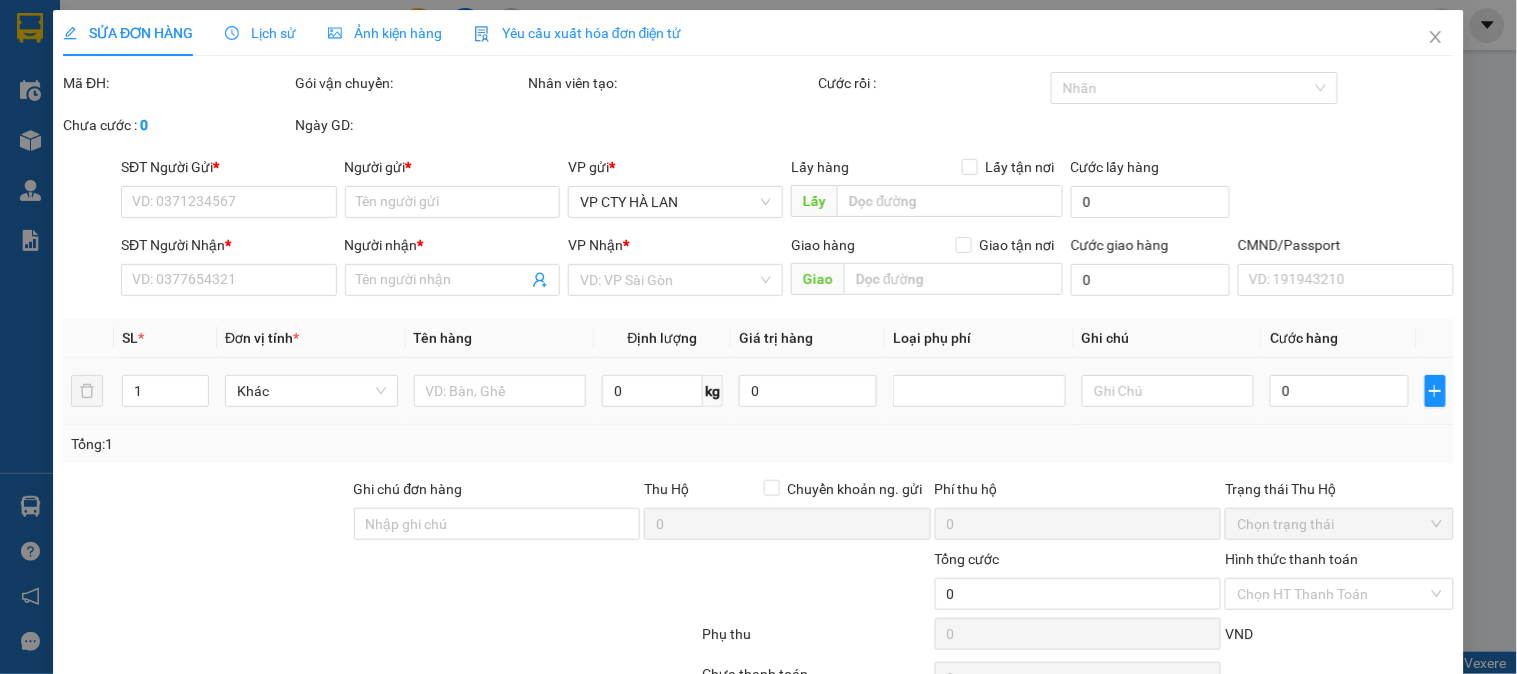 type on "[PHONE]" 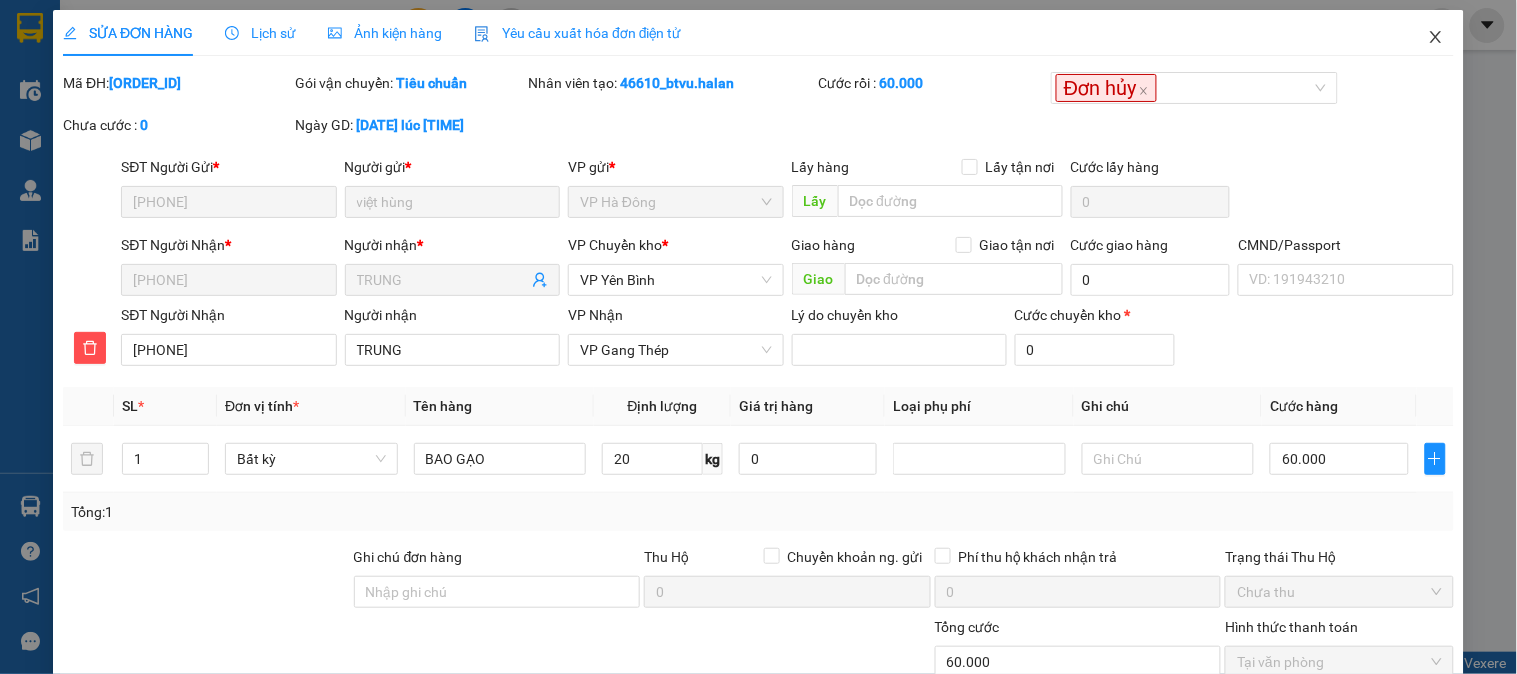 drag, startPoint x: 1414, startPoint y: 36, endPoint x: 1360, endPoint y: 44, distance: 54.589375 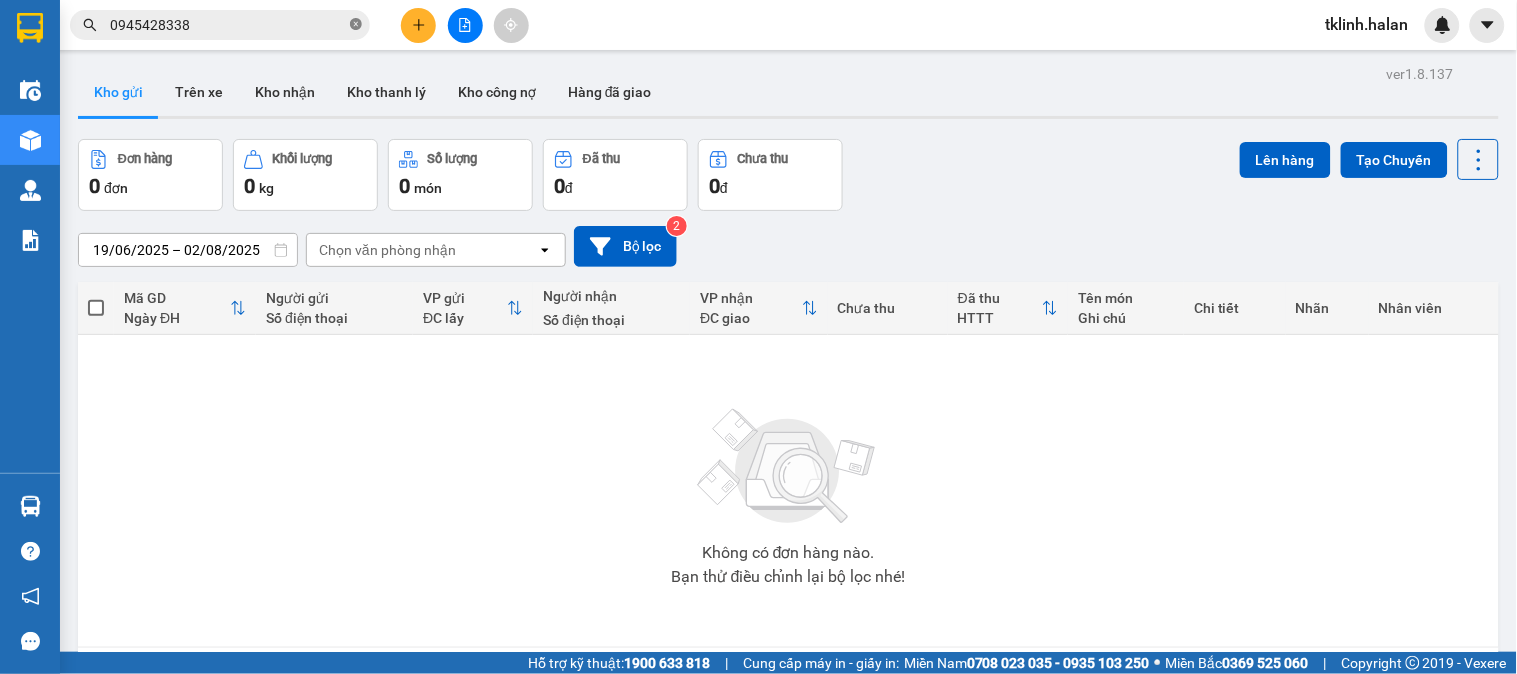 click 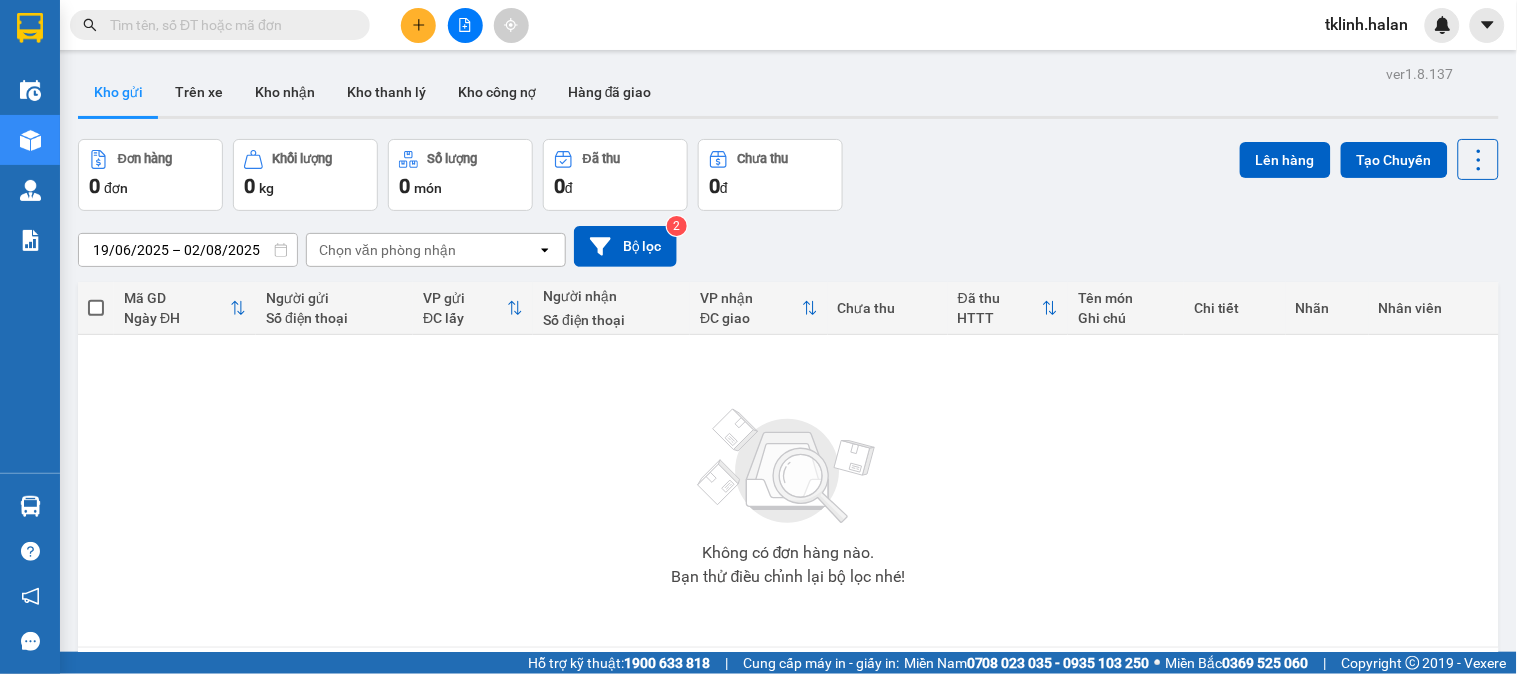 paste on "[PHONE]" 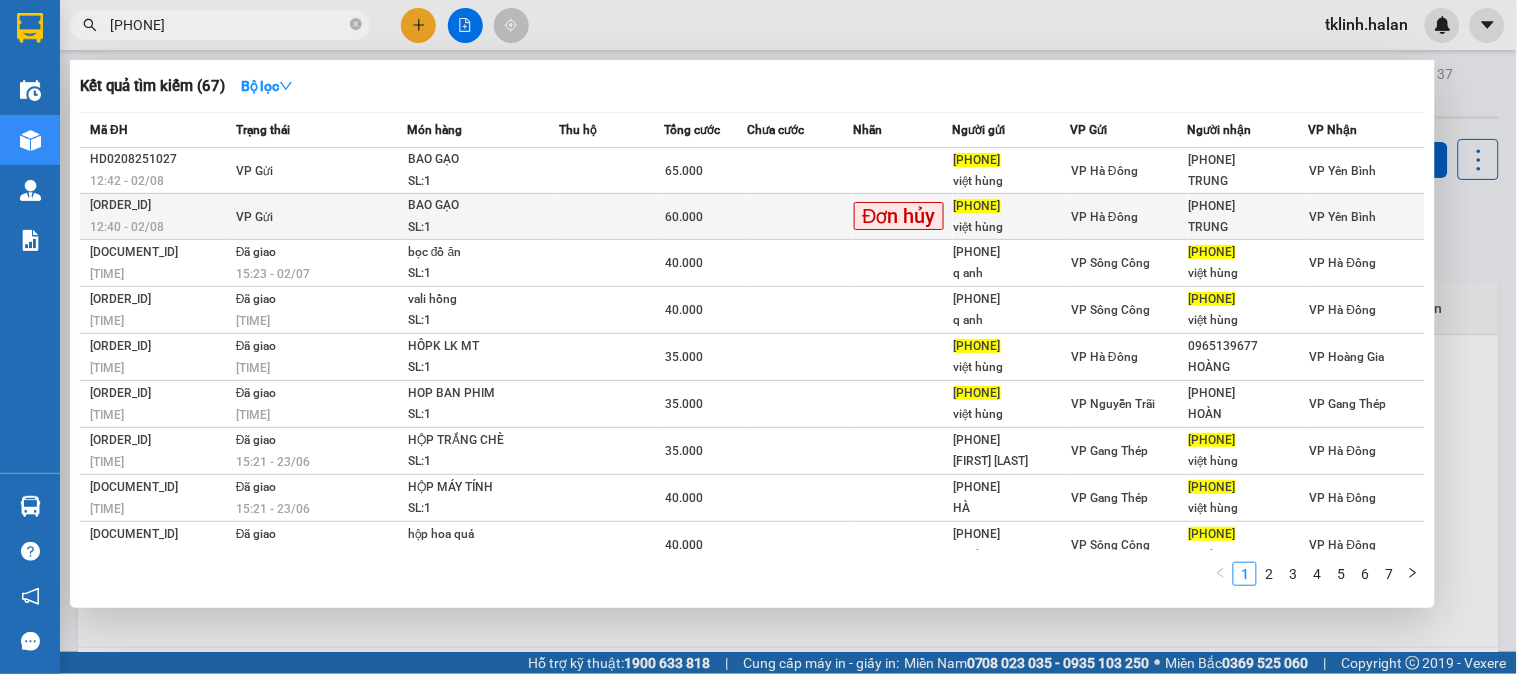 type on "[PHONE]" 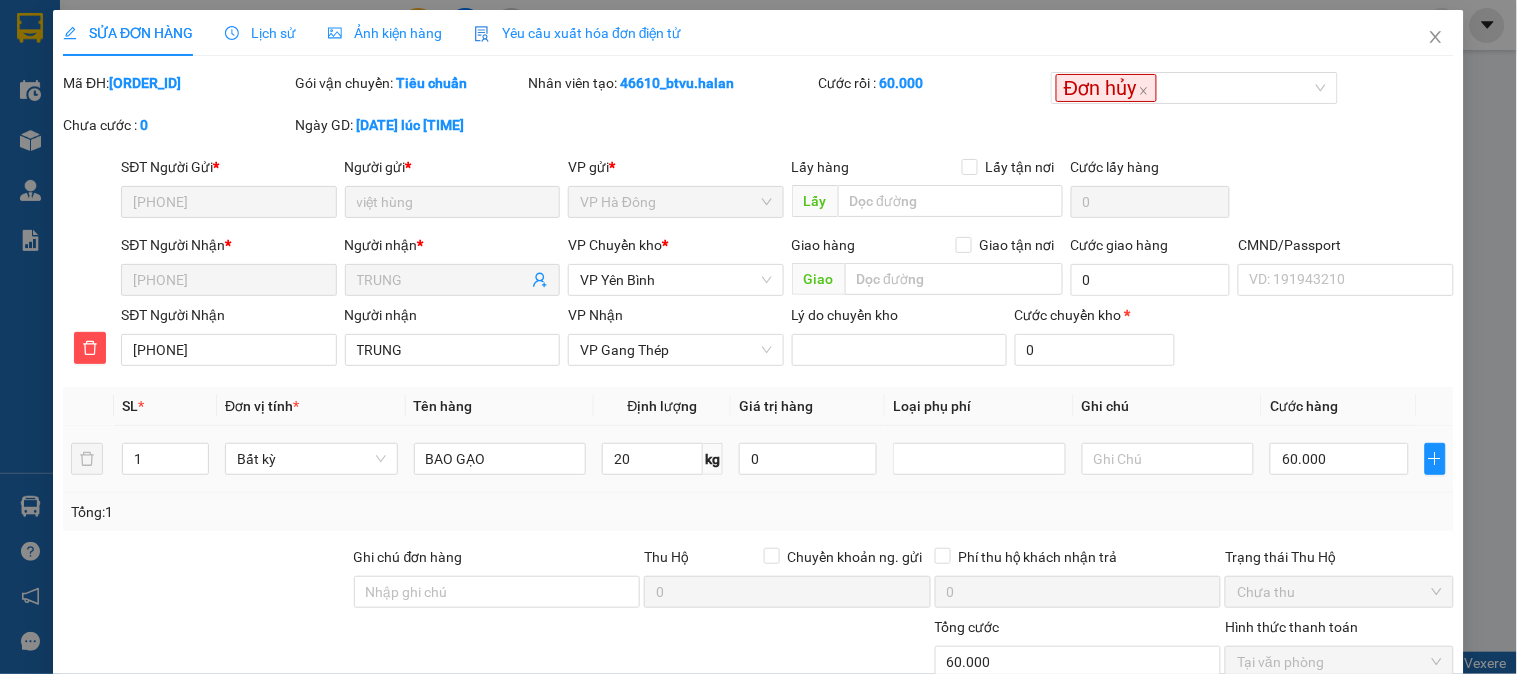 scroll, scrollTop: 177, scrollLeft: 0, axis: vertical 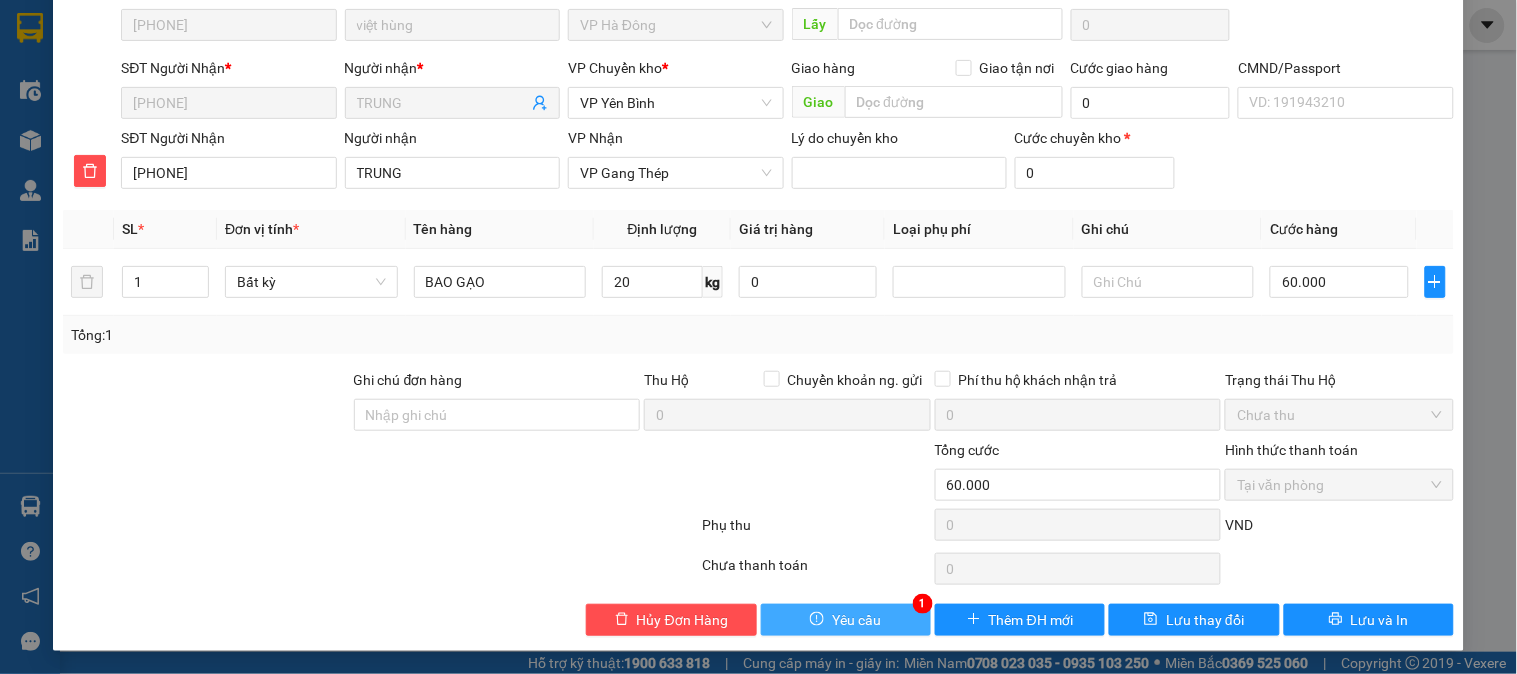 click on "Yêu cầu" at bounding box center [856, 620] 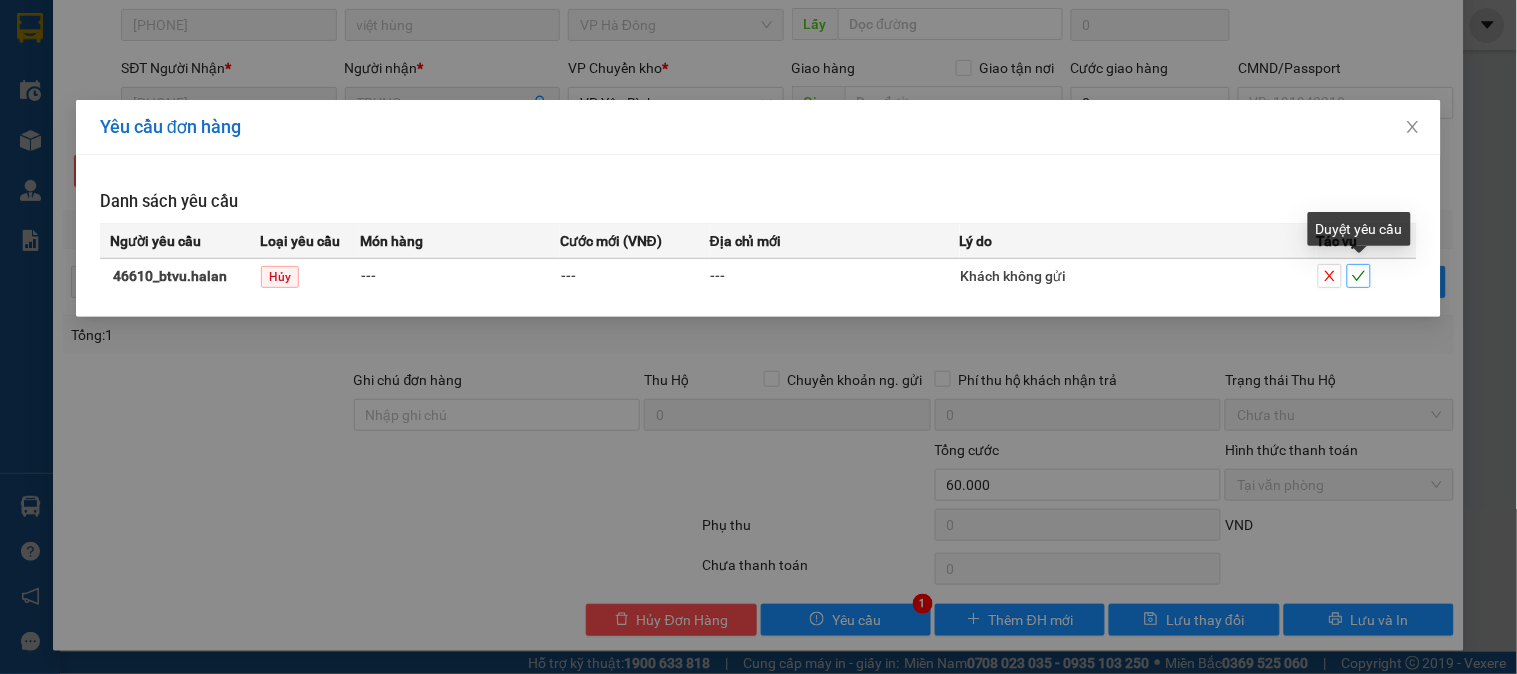 click 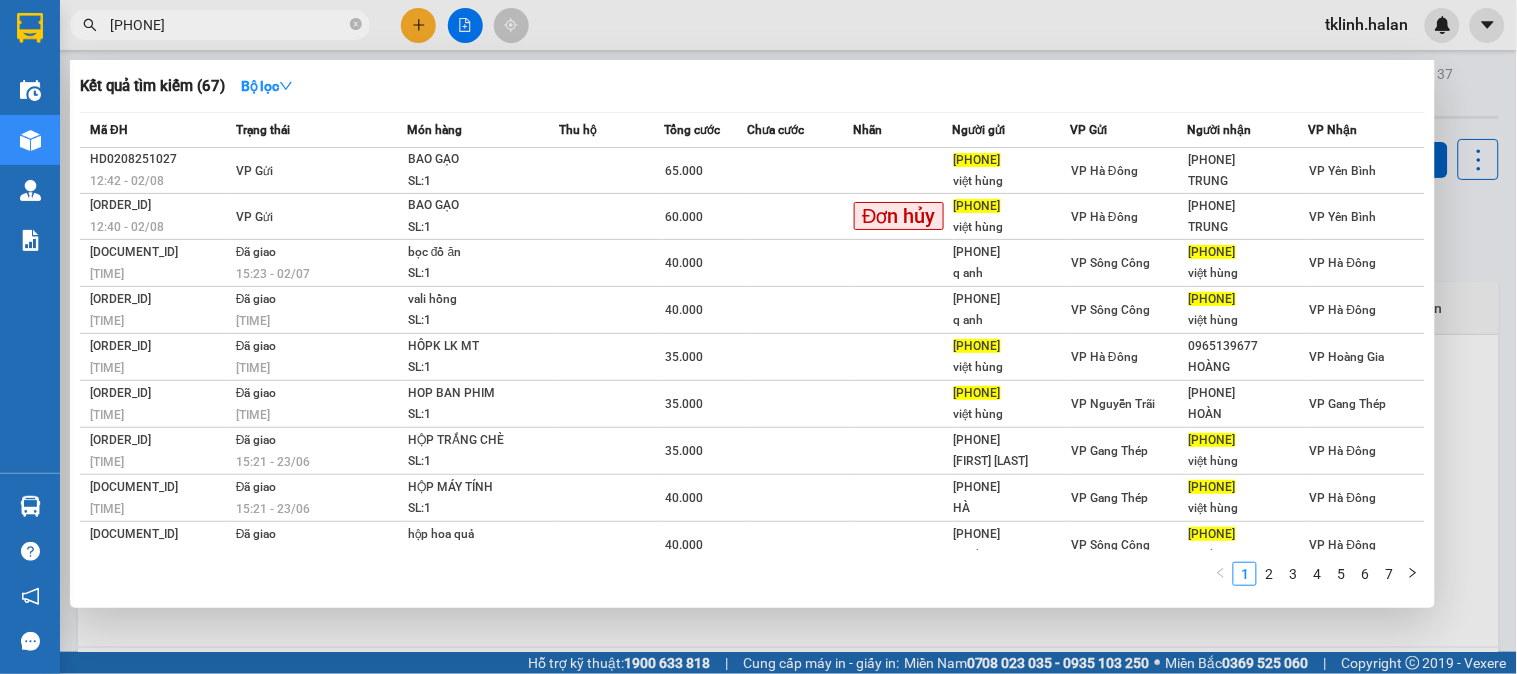click on "[PHONE]" at bounding box center [228, 25] 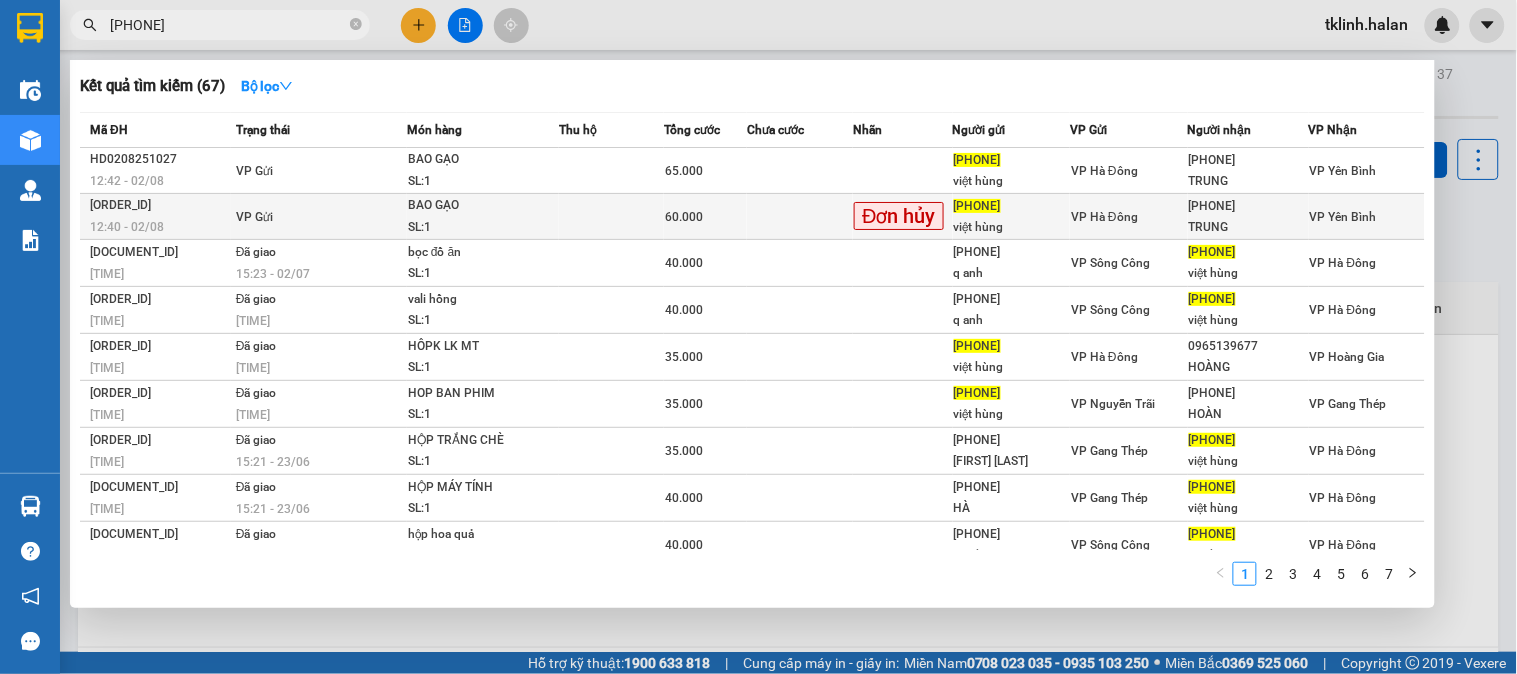click on "[PHONE]" at bounding box center [1012, 206] 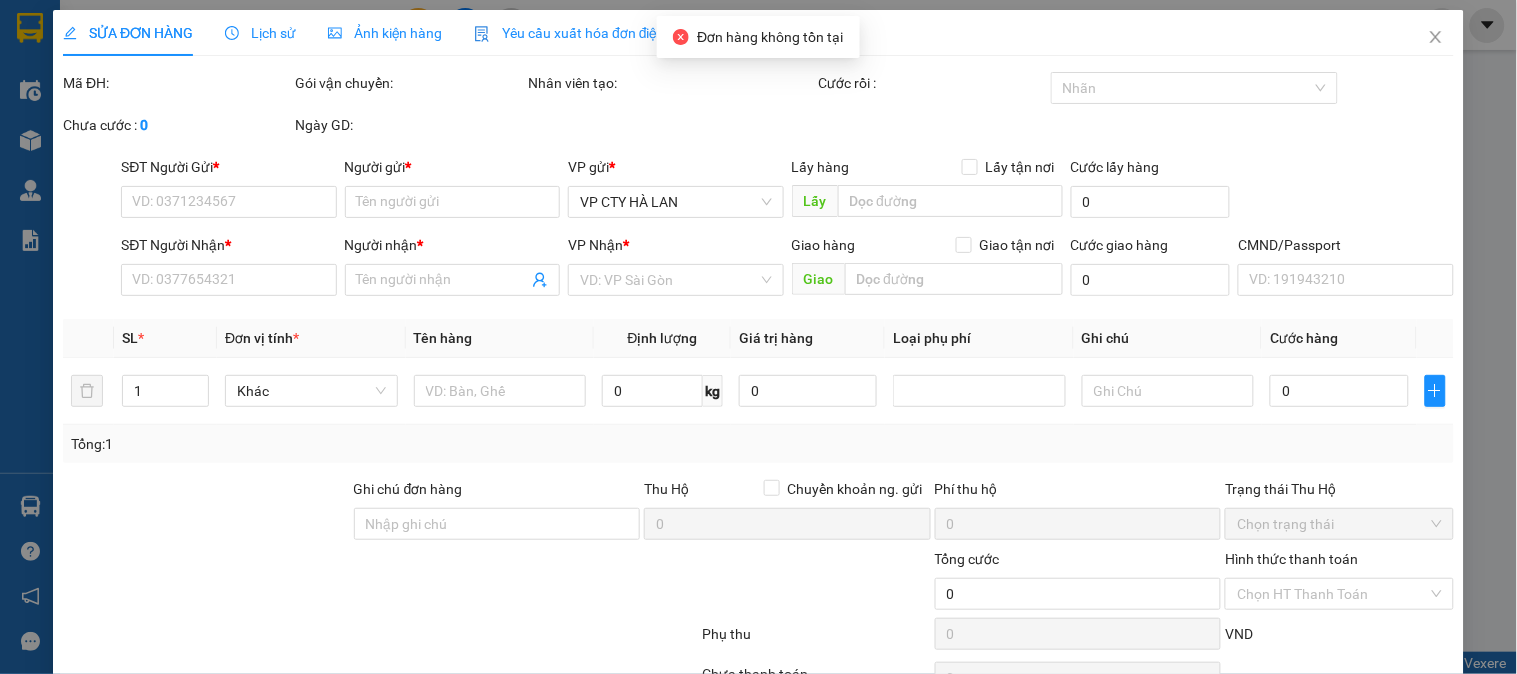 click on "SỬA ĐƠN HÀNG Lịch sử Ảnh kiện hàng Yêu cầu xuất hóa đơn điện tử Total Paid Fee Total UnPaid Fee Cash Collection Total Fee Mã ĐH: Gói vận chuyển:   Nhân viên tạo:   Cước rồi :     Nhãn Chưa cước :   [PRICE] Ngày GD:   SĐT Người Gửi  * VD: [PHONE] Người gửi  * Tên người gửi VP gửi  * VP CTY HÀ LAN Lấy hàng Lấy tận nơi Lấy Cước lấy hàng [PRICE] SĐT Người Nhận  * VD: [PHONE] Người nhận  * Tên người nhận VP Nhận  * VD: VP Sài Gòn Giao hàng Giao tận nơi Giao Cước giao hàng [PRICE] CMND/Passport VD: [ID_NUMBER] SL  * Đơn vị tính  * Tên hàng  Định lượng Giá trị hàng Loại phụ phí Ghi chú Cước hàng                     1 Khác 0 kg [PRICE]   [PRICE] Tổng:  1 Ghi chú đơn hàng Thu Hộ Chuyển khoản ng. gửi [PRICE] Phí thu hộ [PRICE] Trạng thái Thu Hộ   Chọn trạng thái Tổng cước [PRICE] Hình thức thanh toán Chọn HT Thanh Toán Phụ thu [PRICE] Số tiền thu trước [PRICE] Yêu cầu" at bounding box center (758, 337) 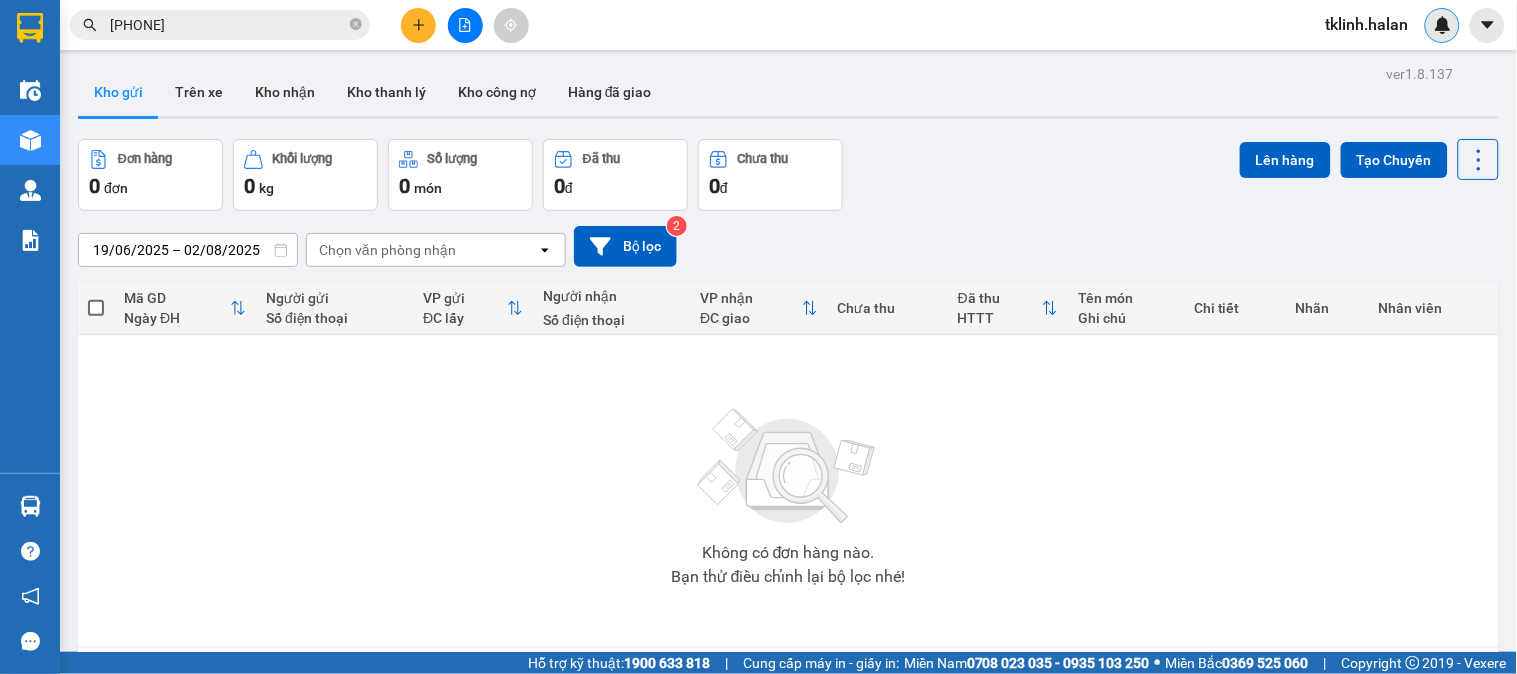 click at bounding box center (1443, 25) 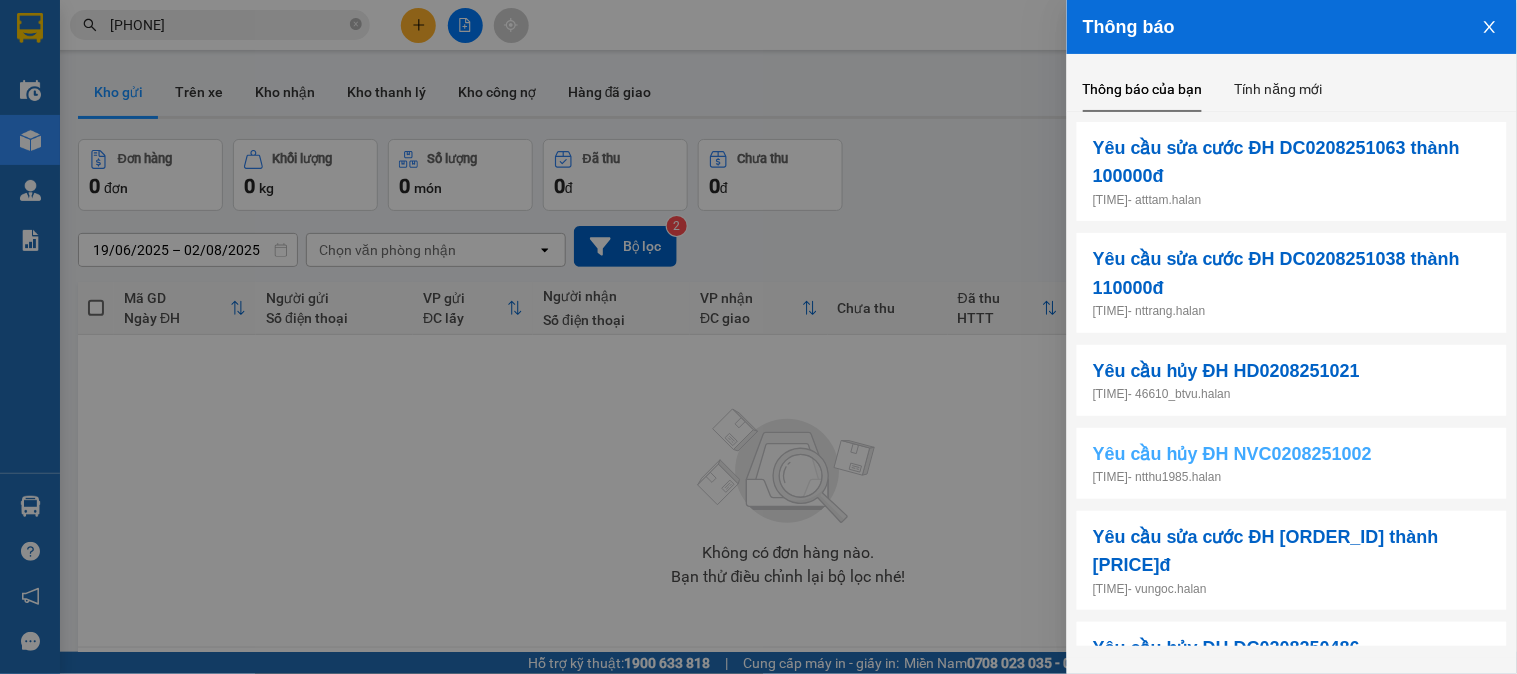 click on "Yêu cầu hủy ĐH NVC0208251002" at bounding box center [1232, 454] 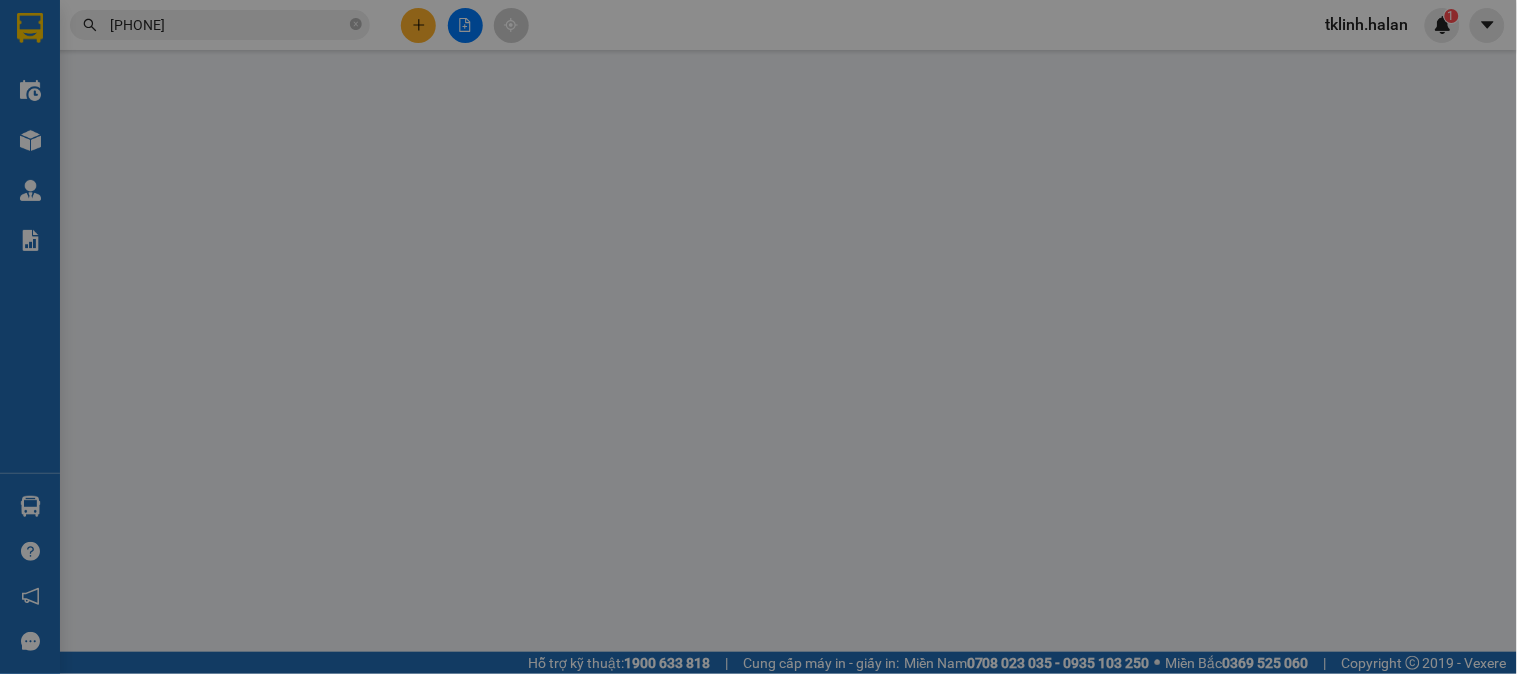 type on "0945428338" 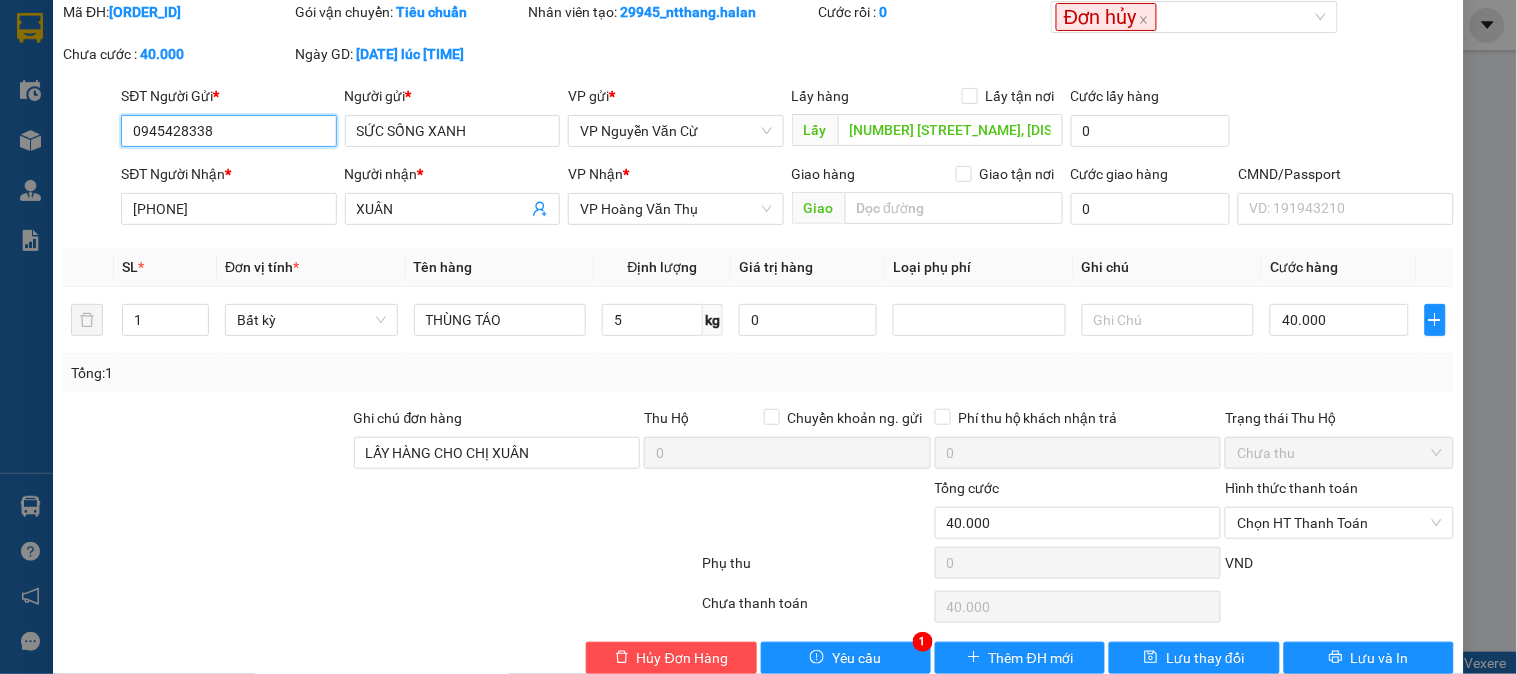 scroll, scrollTop: 110, scrollLeft: 0, axis: vertical 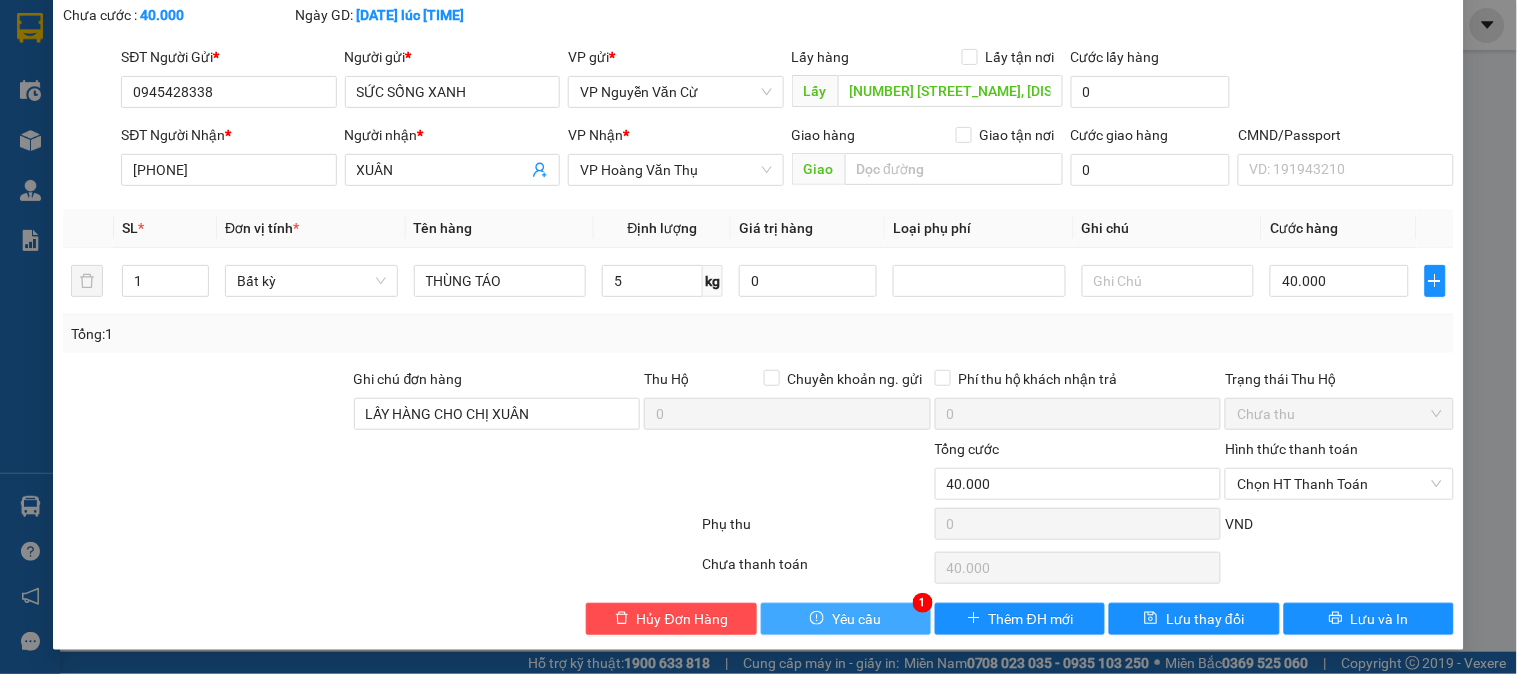 click on "Yêu cầu" at bounding box center (846, 619) 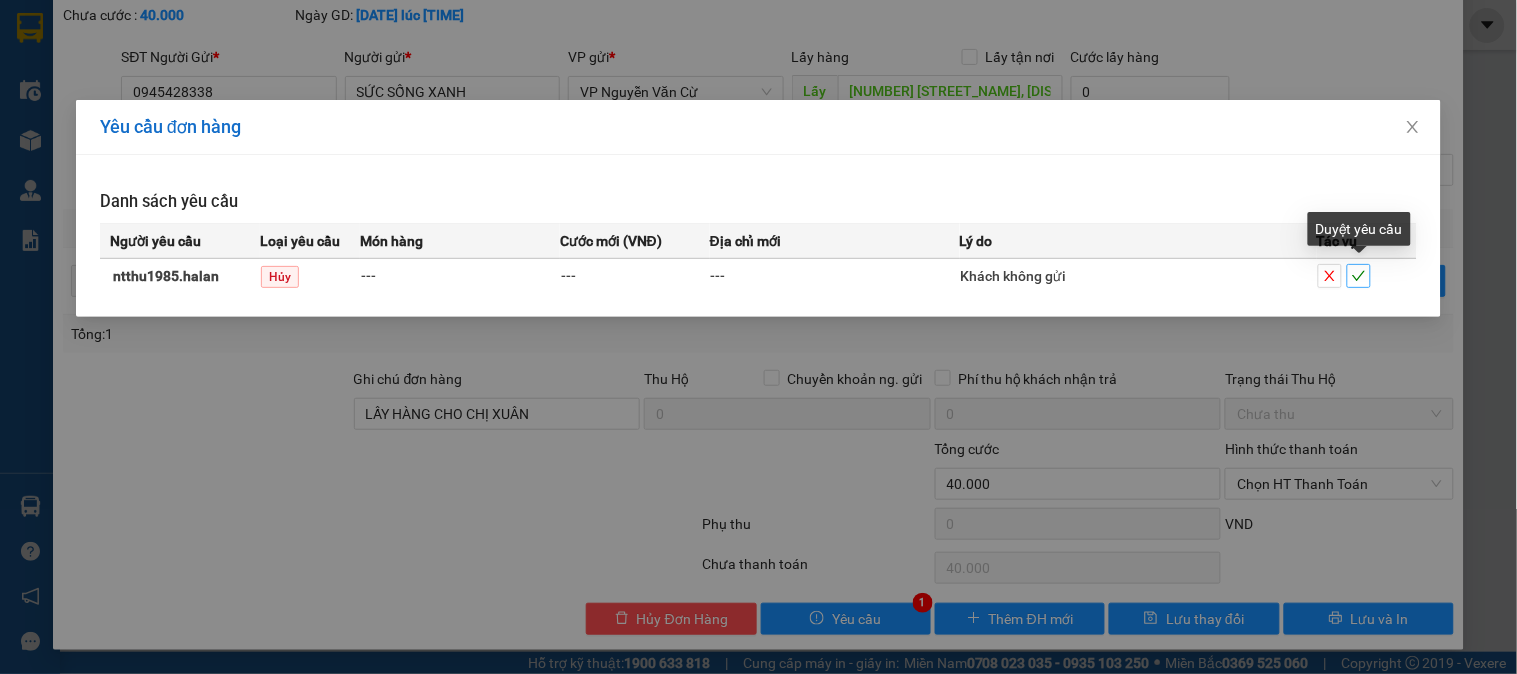 click at bounding box center (1359, 276) 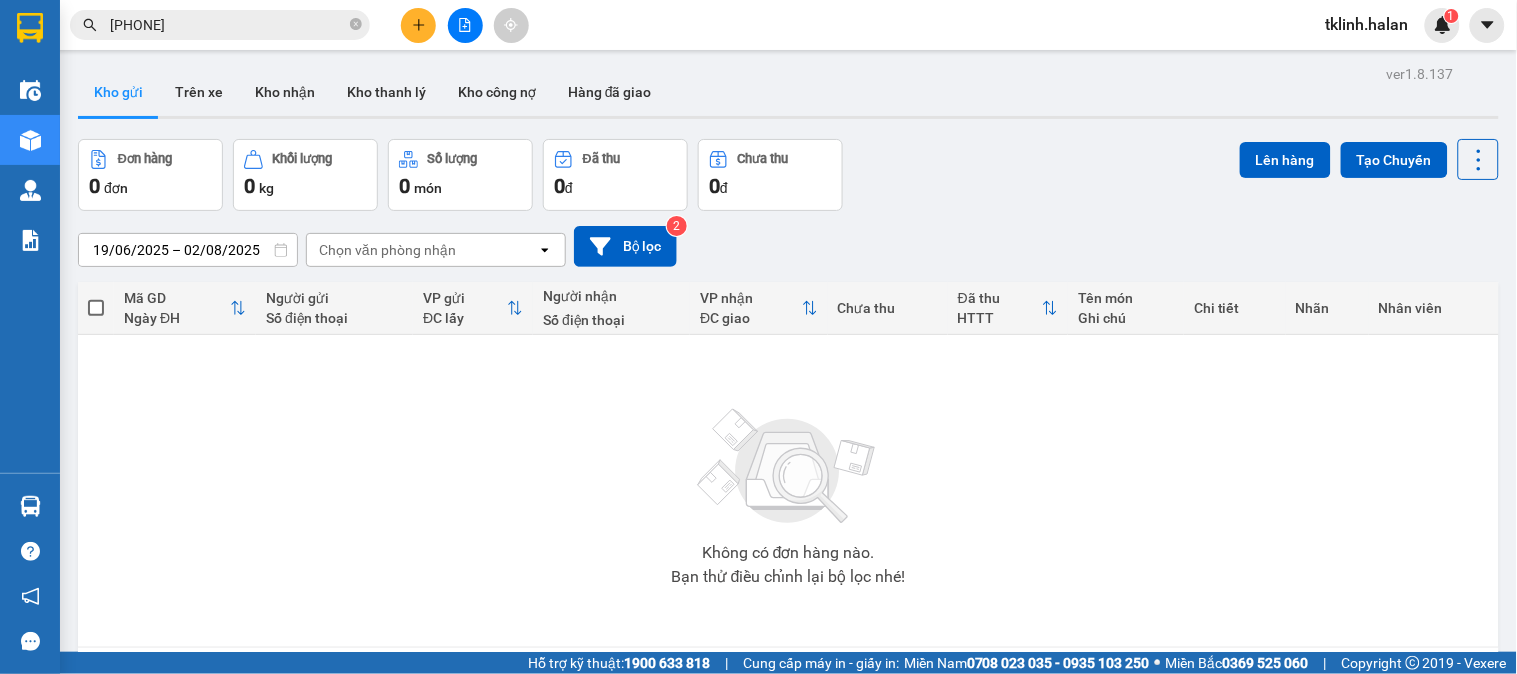 click on "Không có đơn hàng nào. Bạn thử điều chỉnh lại bộ lọc nhé!" at bounding box center [788, 491] 